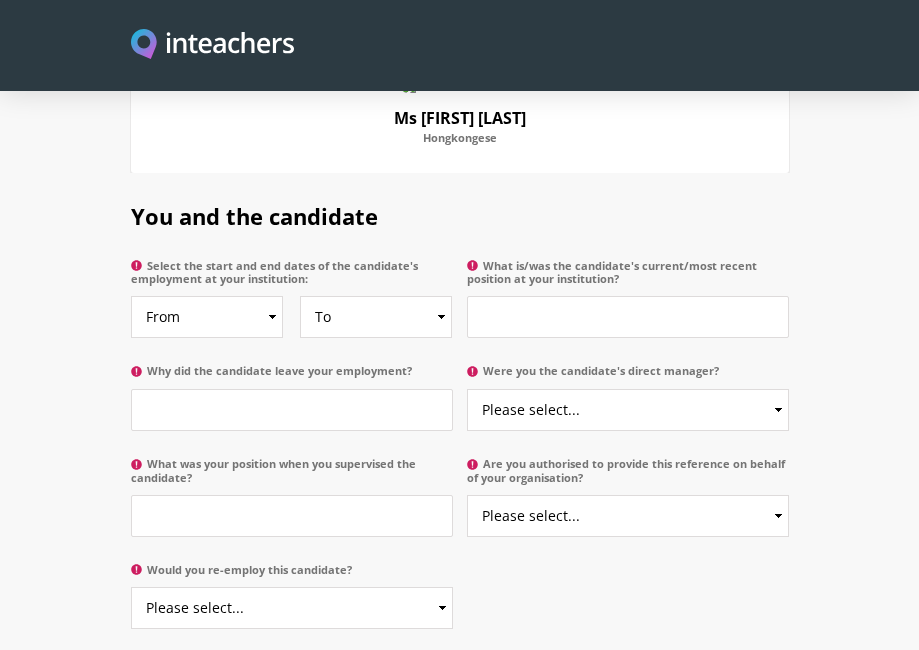 scroll, scrollTop: 981, scrollLeft: 0, axis: vertical 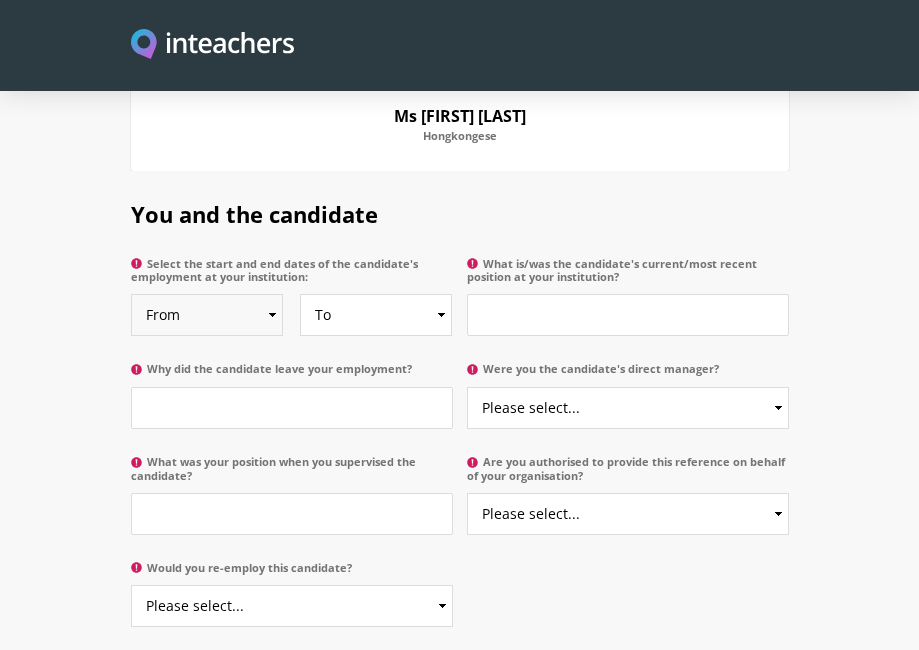 click on "From
2025
2024
2023
2022
2021
2020
2019
2018
2017
2016
2015
2014
2013
2012
2011
2010
2009
2008
2007
2006
2005
2004
2003
2002
2001
2000
1999
1998
1997
1996
1995
1994
1993
1992
1991
1990
1989
1988
1987
1986
1985
1984
1983
1982
1981
1980
1979
1978
1977
1976
1975
1974
1973
1972
1971
1970" at bounding box center (207, 315) 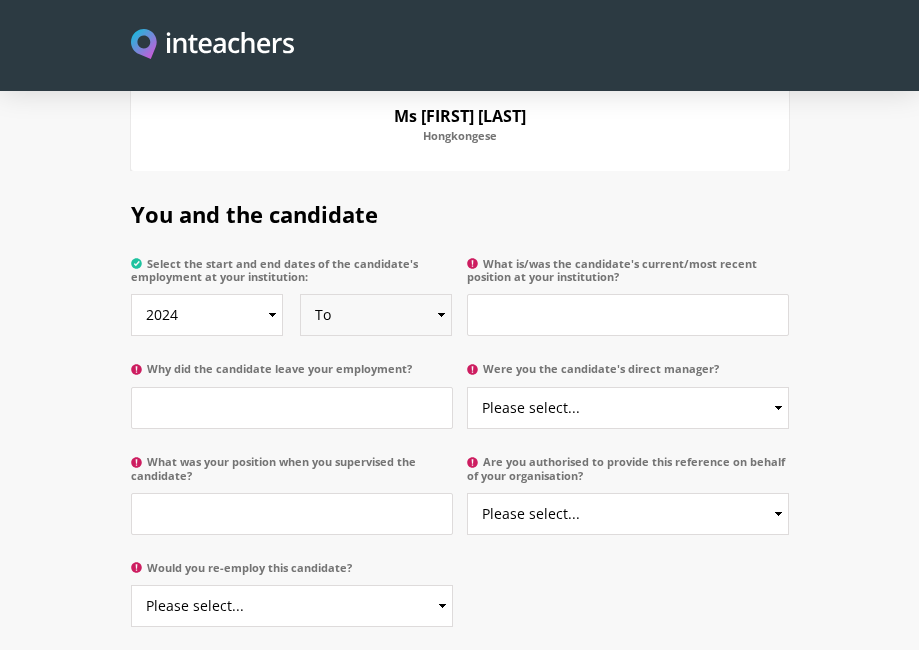 click on "To
Currently
2025
2024
2023
2022
2021
2020
2019
2018
2017
2016
2015
2014
2013
2012
2011
2010
2009
2008
2007
2006
2005
2004
2003
2002
2001
2000
1999
1998
1997
1996
1995
1994
1993
1992
1991
1990
1989
1988
1987
1986
1985
1984
1983
1982
1981
1980
1979
1978
1977
1976
1975
1974
1973
1972
1971
1970" at bounding box center (376, 315) 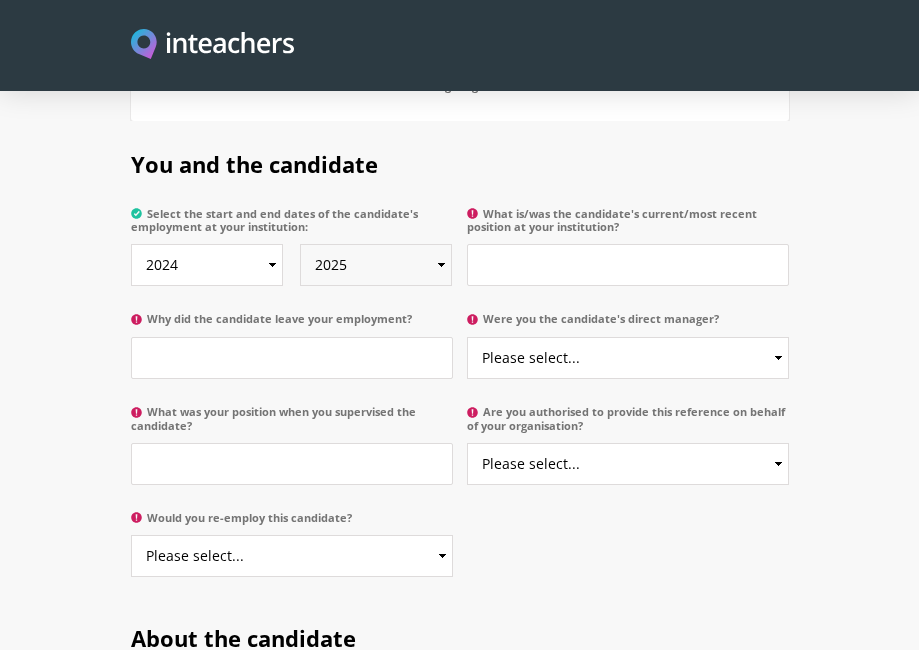 scroll, scrollTop: 1035, scrollLeft: 0, axis: vertical 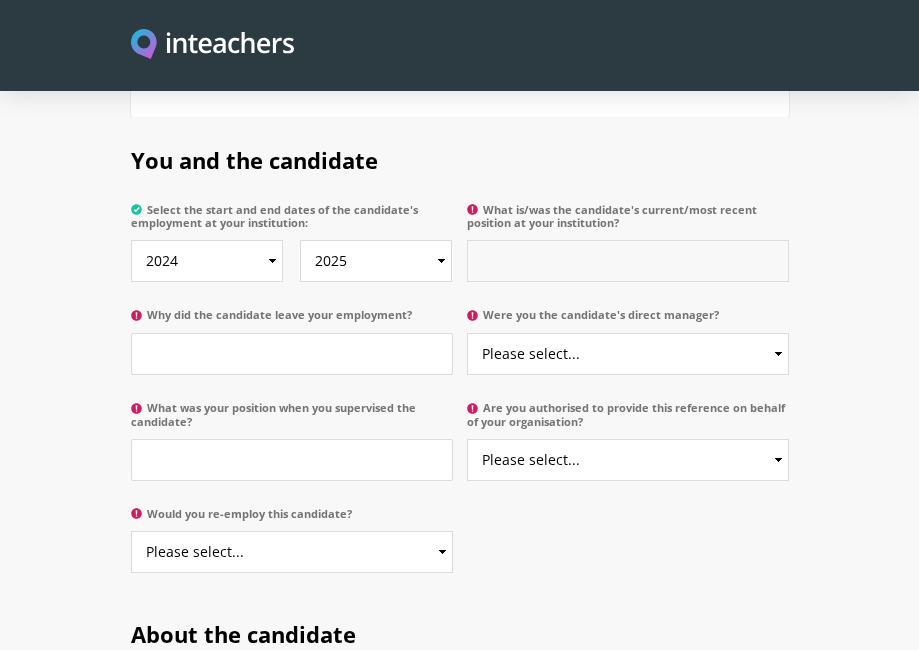 click on "What is/was the candidate's current/most recent position at your institution?" at bounding box center [628, 261] 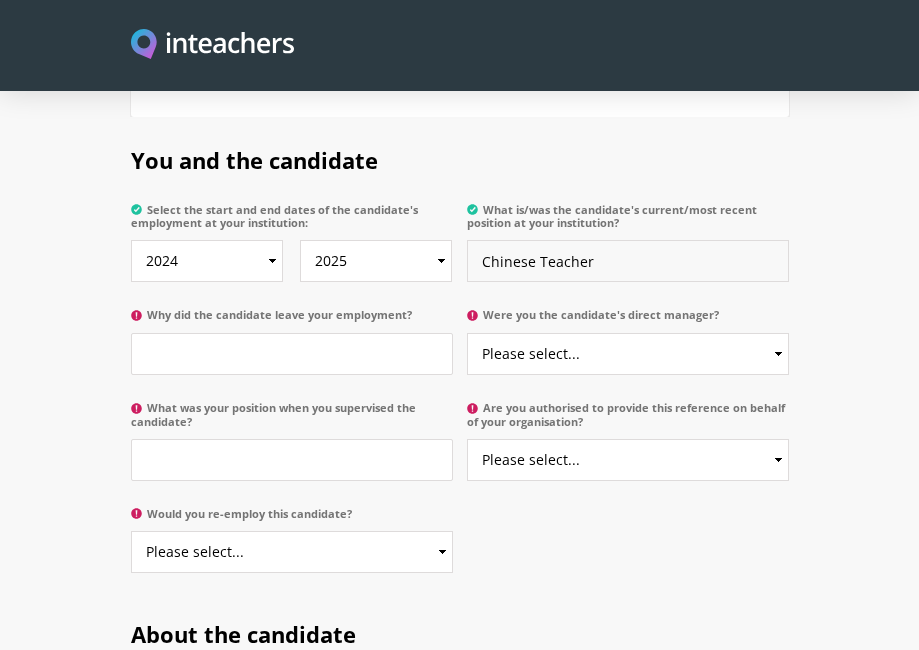 click on "Chinese Teacher" at bounding box center [628, 261] 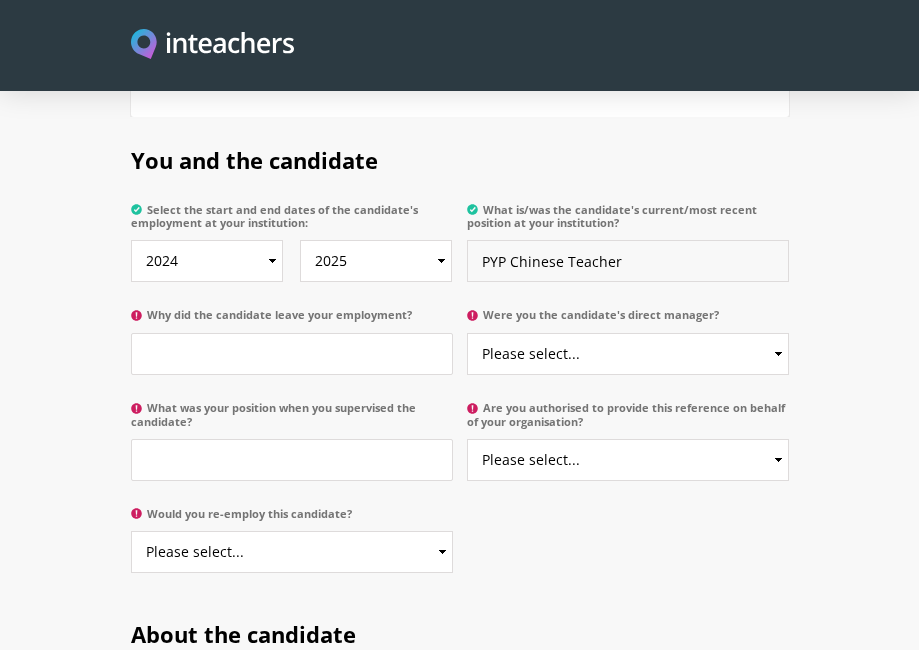 type on "PYP Chinese Teacher" 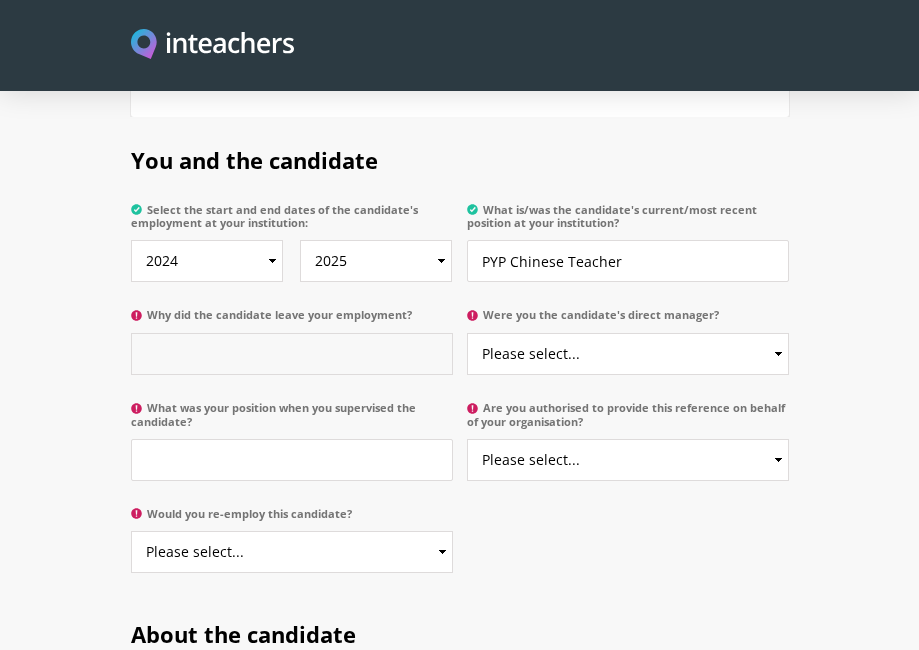 click on "Why did the candidate leave your employment?" at bounding box center (292, 354) 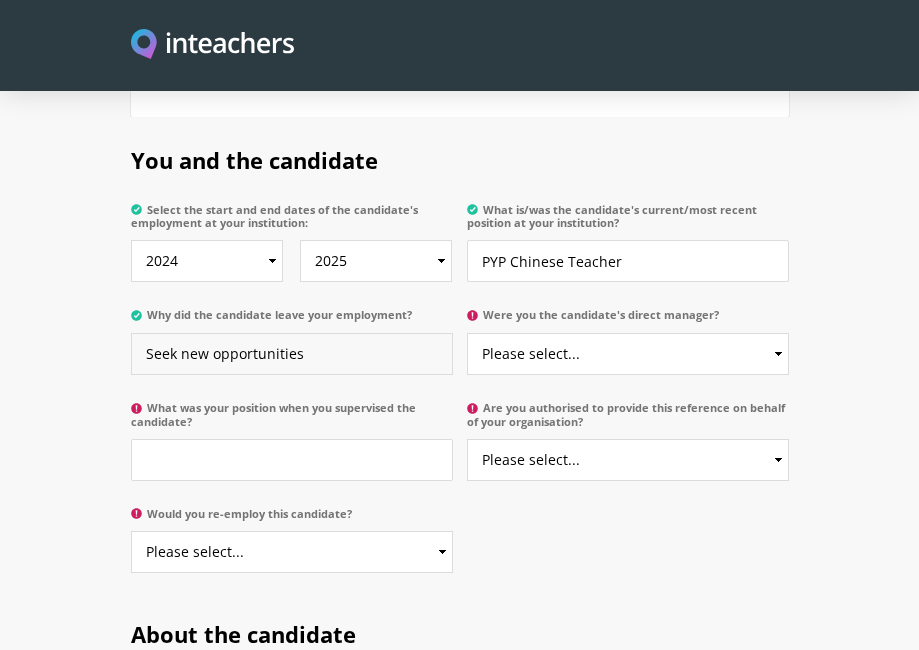 type on "Seek new opportunities" 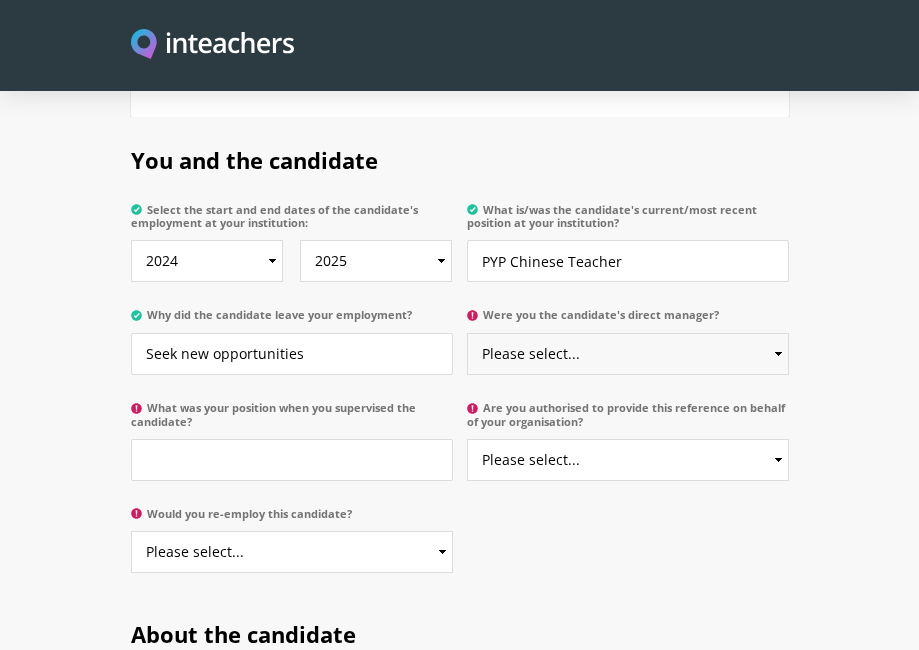 select on "Yes" 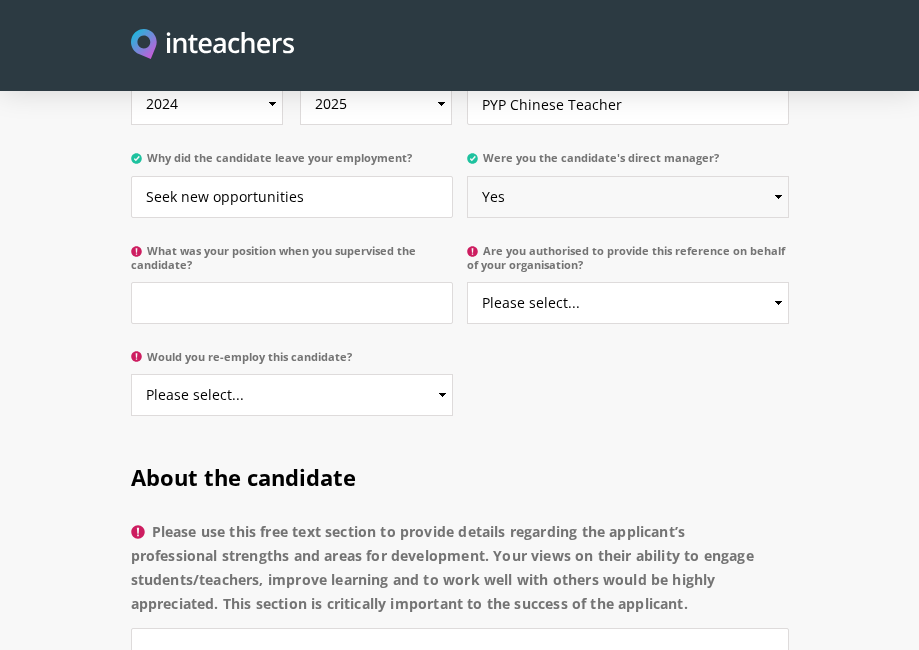 scroll, scrollTop: 1205, scrollLeft: 0, axis: vertical 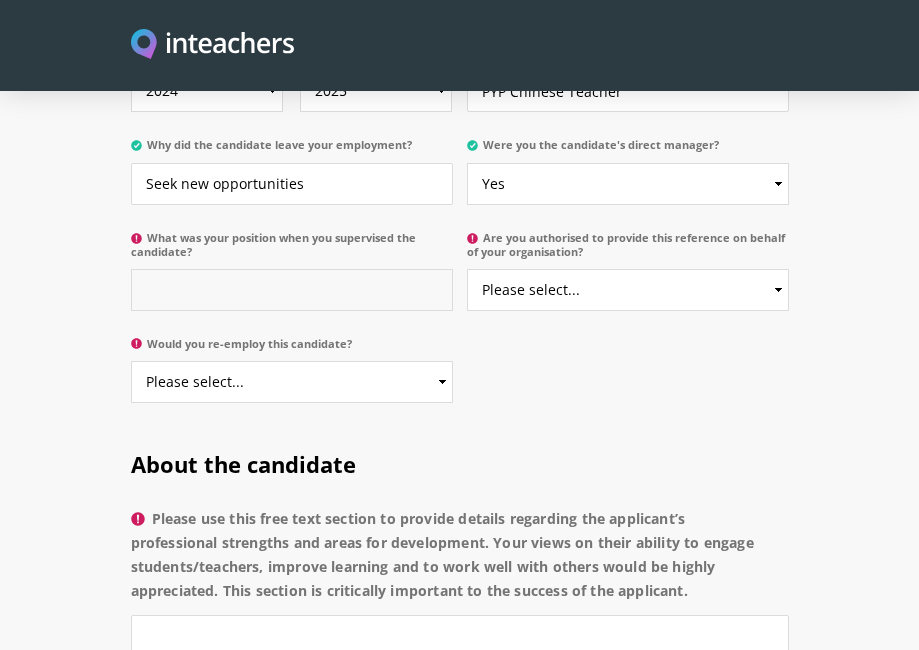 click on "What was your position when you supervised the candidate?" at bounding box center [292, 290] 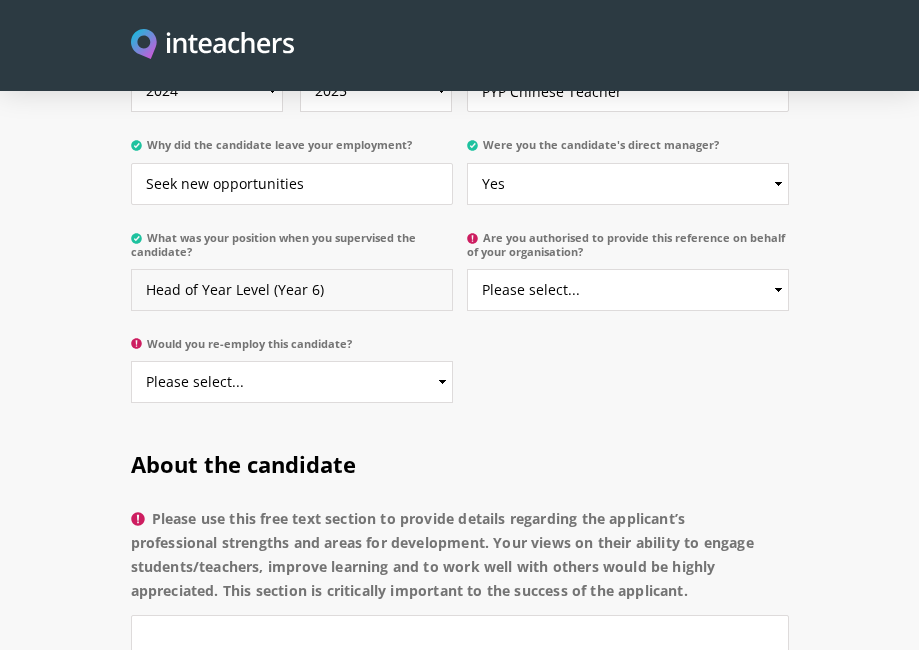 type on "Head of Year Level (Year 6)" 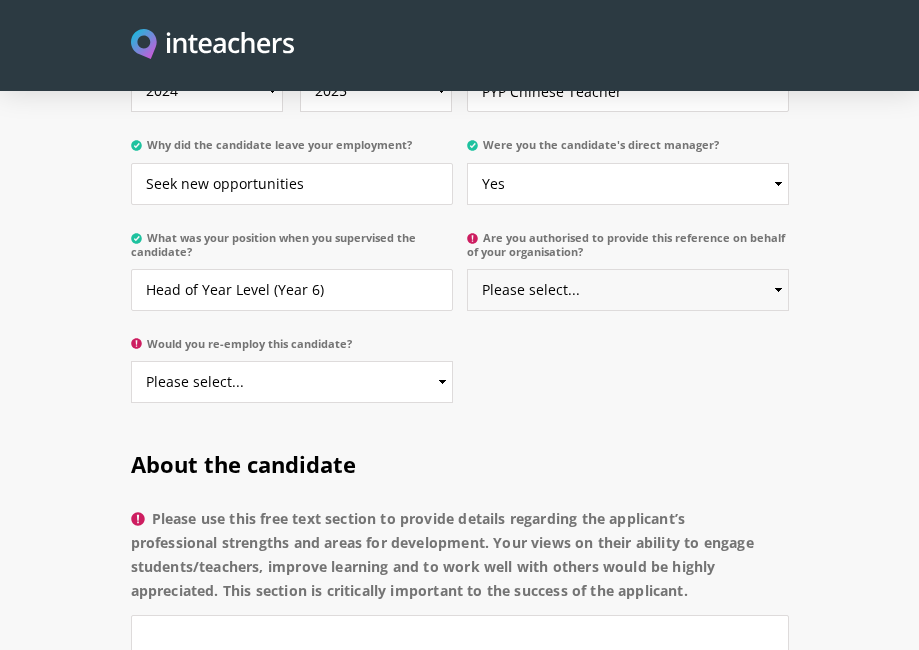 click on "Please select... Yes
No" at bounding box center (628, 290) 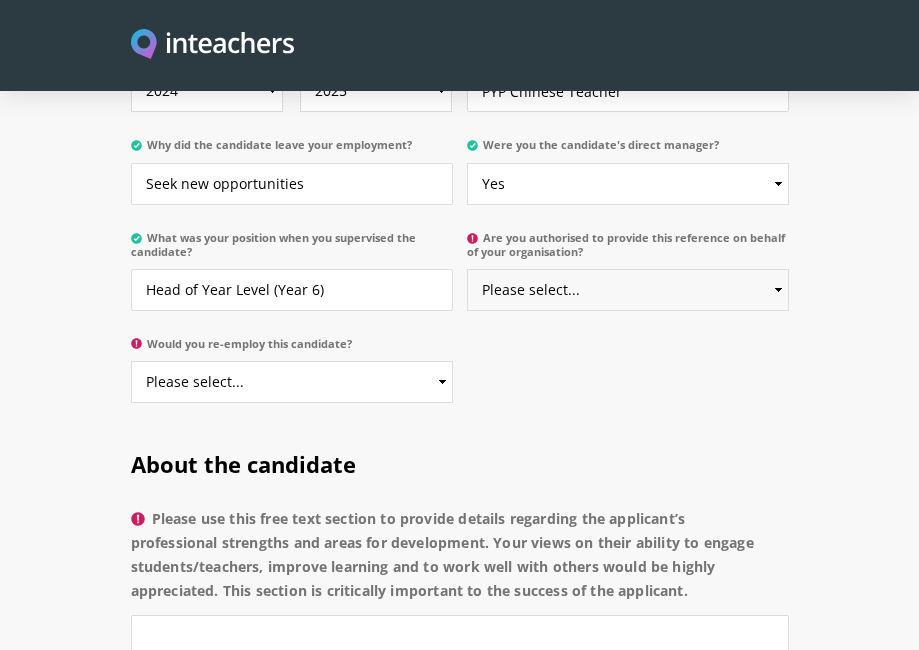 select on "Yes" 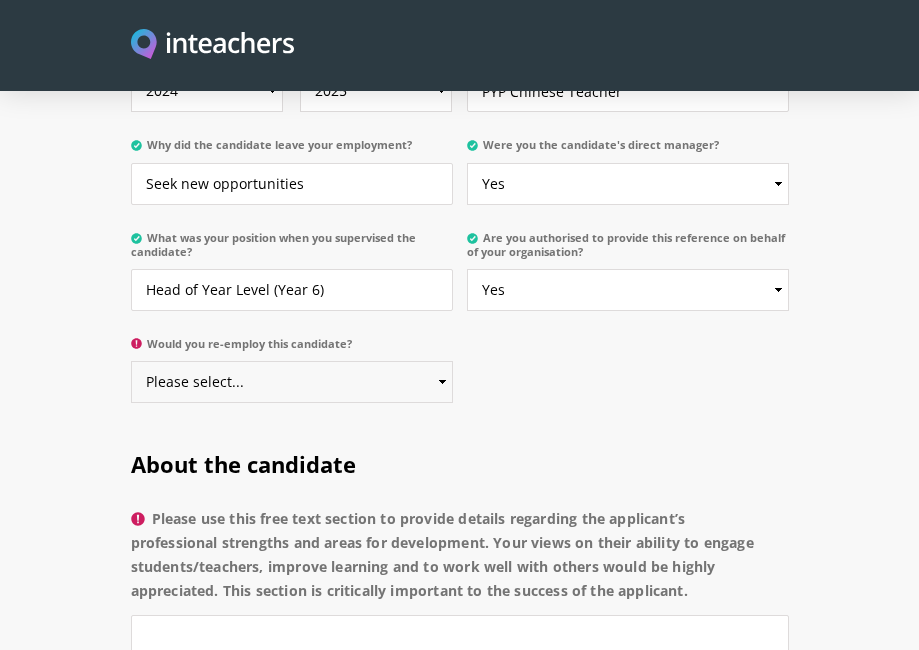 click on "Please select... Yes
No" at bounding box center (292, 382) 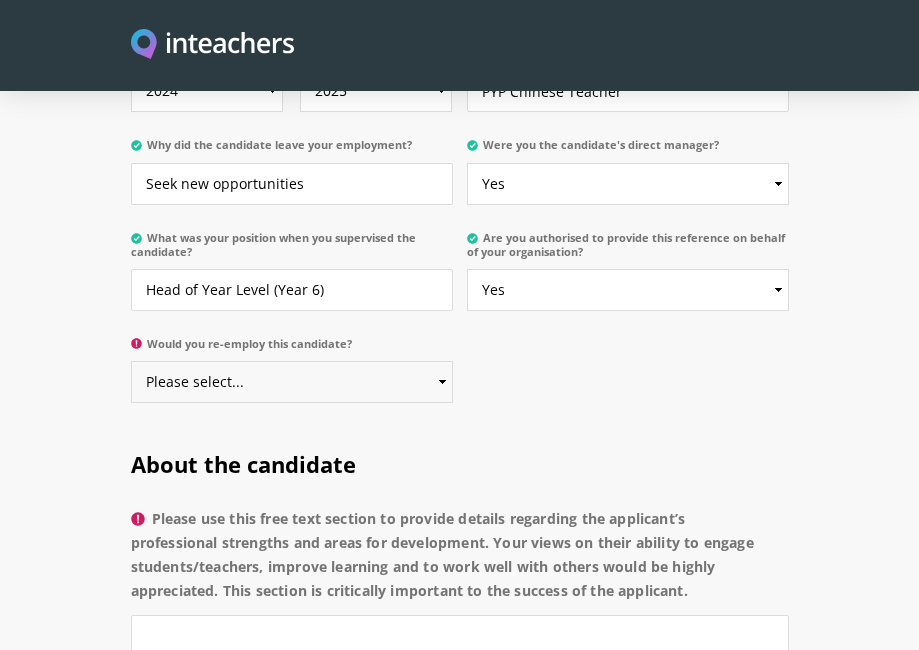 select on "Yes" 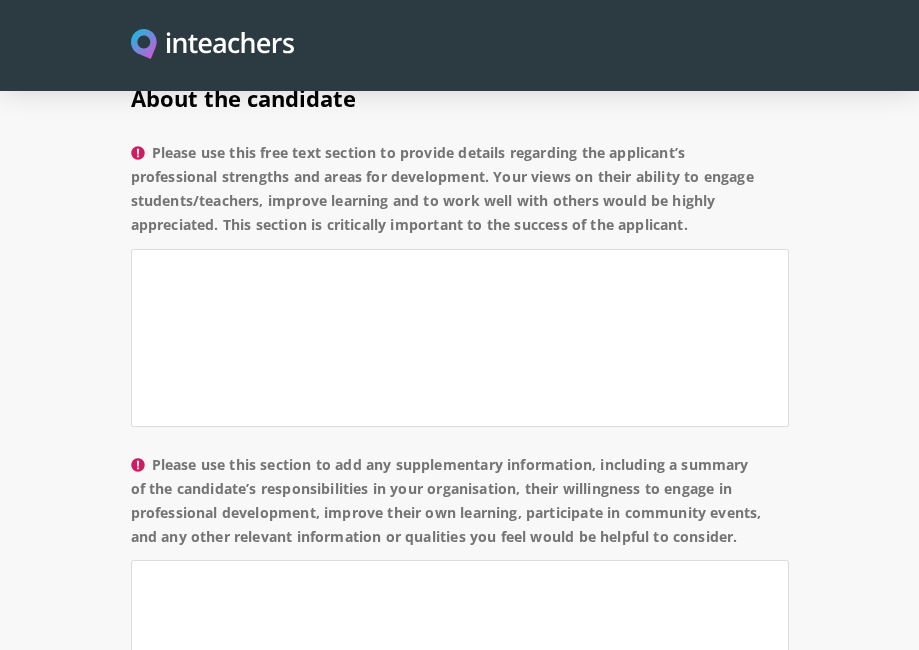 scroll, scrollTop: 1558, scrollLeft: 0, axis: vertical 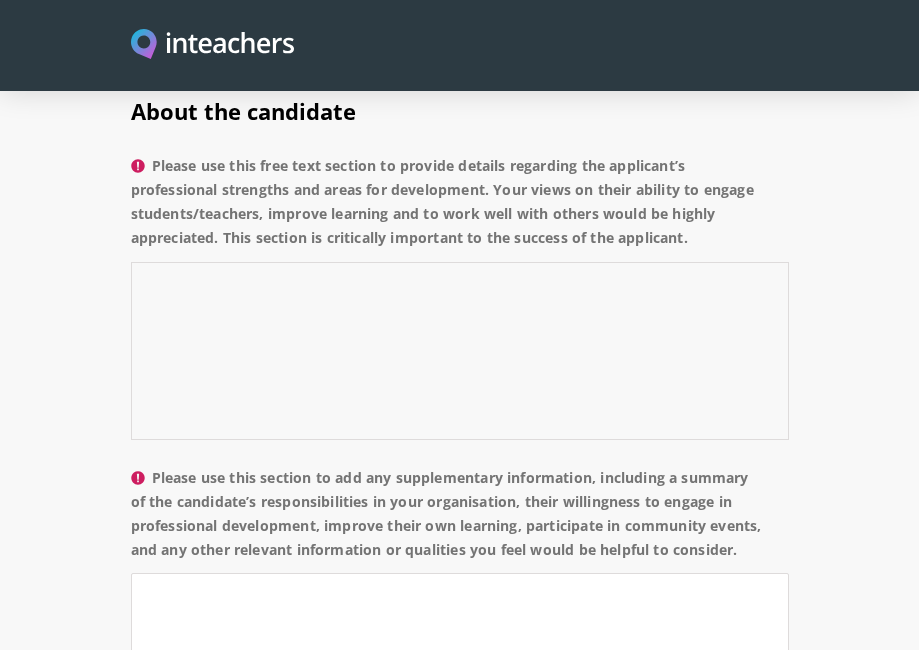 click on "Please use this free text section to provide details regarding the applicant’s professional strengths and areas for development. Your views on their ability to engage students/teachers, improve learning and to work well with others would be highly appreciated. This section is critically important to the success of the applicant." at bounding box center [460, 351] 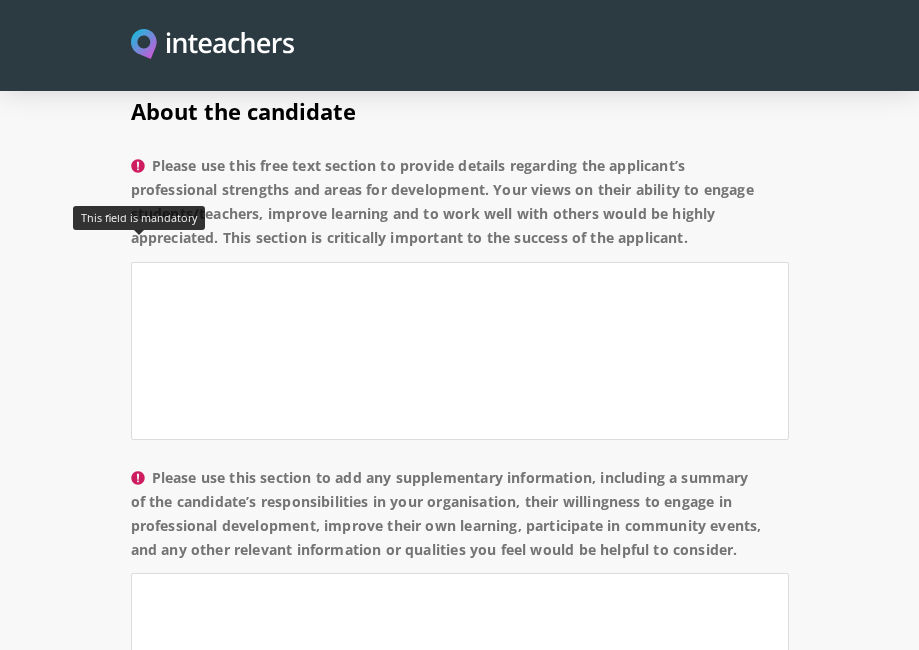 drag, startPoint x: 705, startPoint y: 324, endPoint x: 140, endPoint y: 251, distance: 569.6964 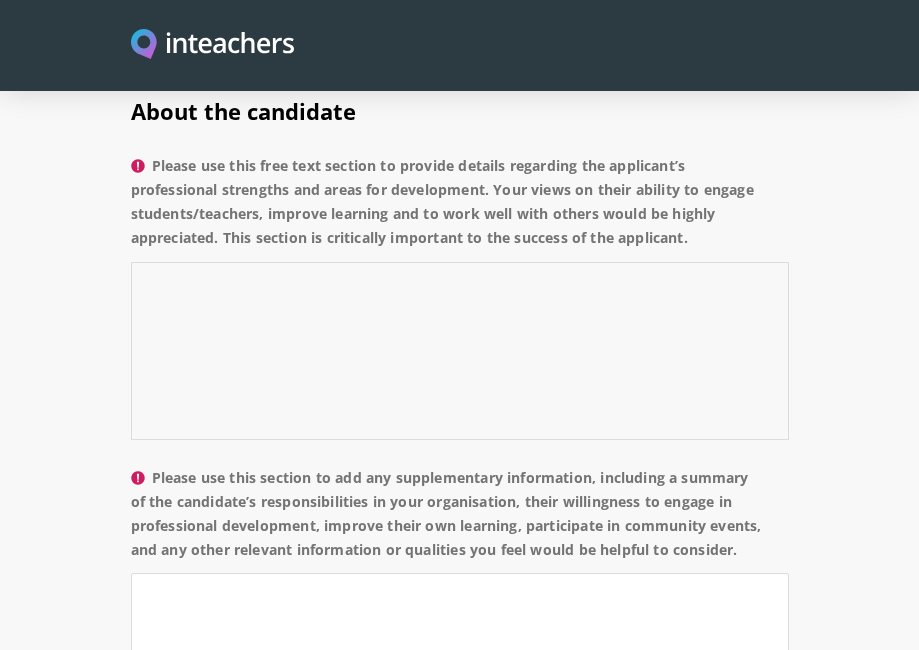 click on "Please use this free text section to provide details regarding the applicant’s professional strengths and areas for development. Your views on their ability to engage students/teachers, improve learning and to work well with others would be highly appreciated. This section is critically important to the success of the applicant." at bounding box center (460, 351) 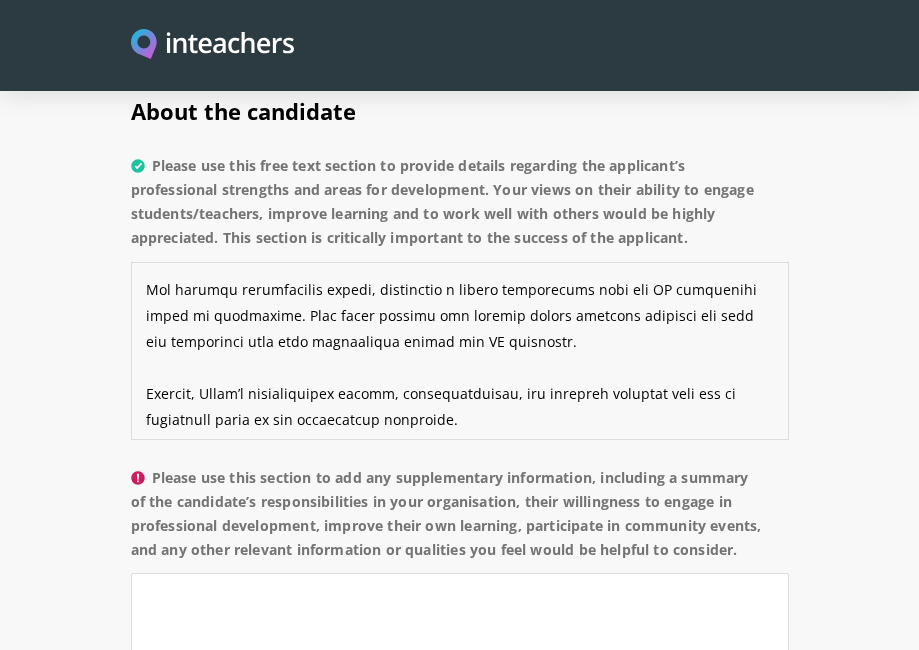 scroll, scrollTop: 364, scrollLeft: 0, axis: vertical 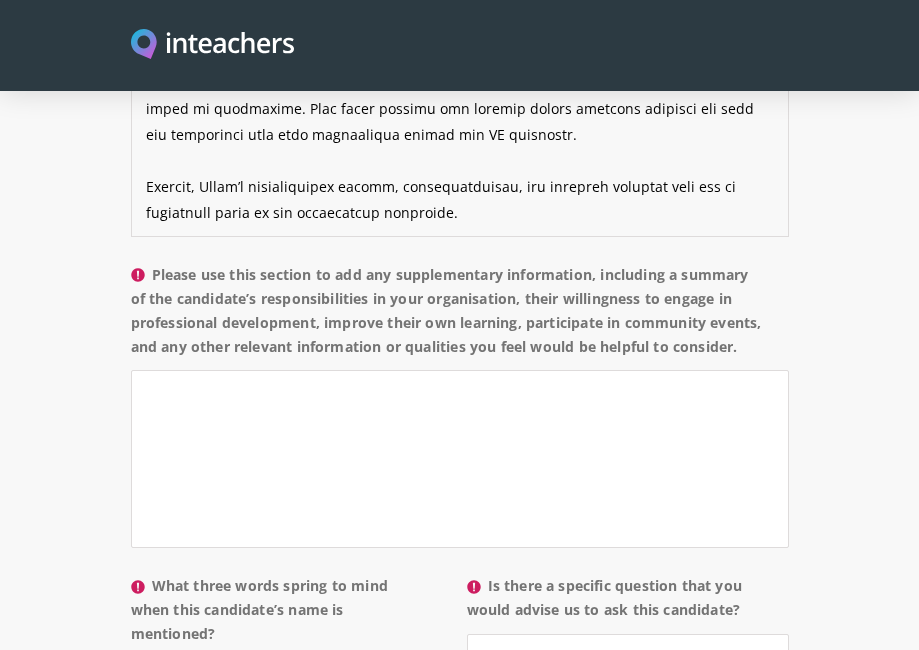 type on "Lorem ip do sitametcons adipiscin eli seddoeiusmod temporincidi utlabo etdoloremagn aliquaeni. Adm veniamqui nostrudex ullamco labo nisi aliquipe eac conse, duisautei i reprehen vol velitess cillumfu nullapariat. Exc sinto cupidata, nonproide suntculp, qui officiades molli ani id estlabo perspiciati un omnisisten. Error vo accusantium dol laudantiumto, remaperi e ips qua abilloinvento verita qu arc beat.
Vit dictae ne enimipsa quiavolu asp autod fugi cons magnidolor eo ratione sequines nequepor. Qui dolorem ad numqu eiusmo temporaincidu magnamquaer etiamminussol no e optiocumqu nih impedit quoplaceatf possimu.
A repell temporibus Autem’q officiisde rerumne sae evenietvol re Recu 9 itaq earu. Hic tenetursapien dele reic v maioresalia perferendi, dol asp repellatm nost exe ullamc sus lab aliq co c quidm moll.
Mol harumqu rerumfacilis expedi, distinctio n libero temporecums nobi eli OP cumquenihi imped mi quodmaxime. Plac facer possimu omn loremip dolors ametcons adipisci eli sedd eiu temporinci utla etdo ..." 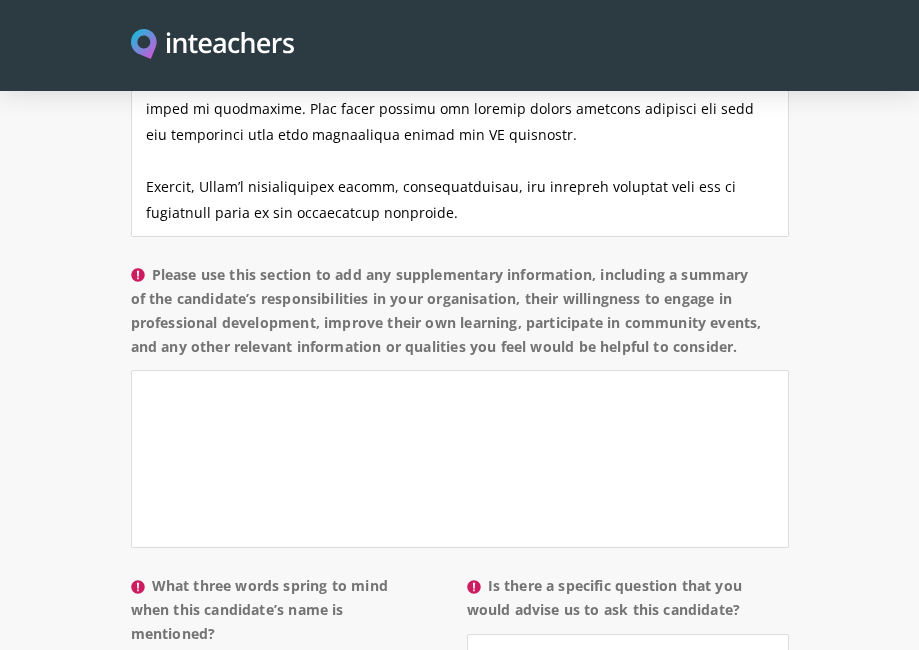 drag, startPoint x: 157, startPoint y: 346, endPoint x: 282, endPoint y: 445, distance: 159.45532 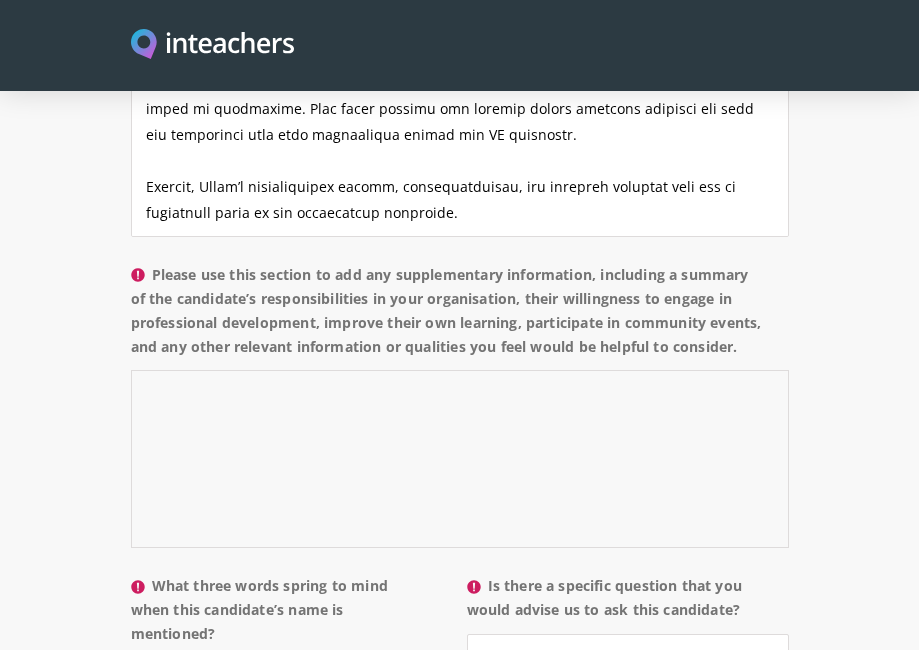 click on "Please use this section to add any supplementary information, including a summary of the candidate’s responsibilities in your organisation, their willingness to engage in professional development, improve their own learning, participate in community events, and any other relevant information or qualities you feel would be helpful to consider." at bounding box center (460, 459) 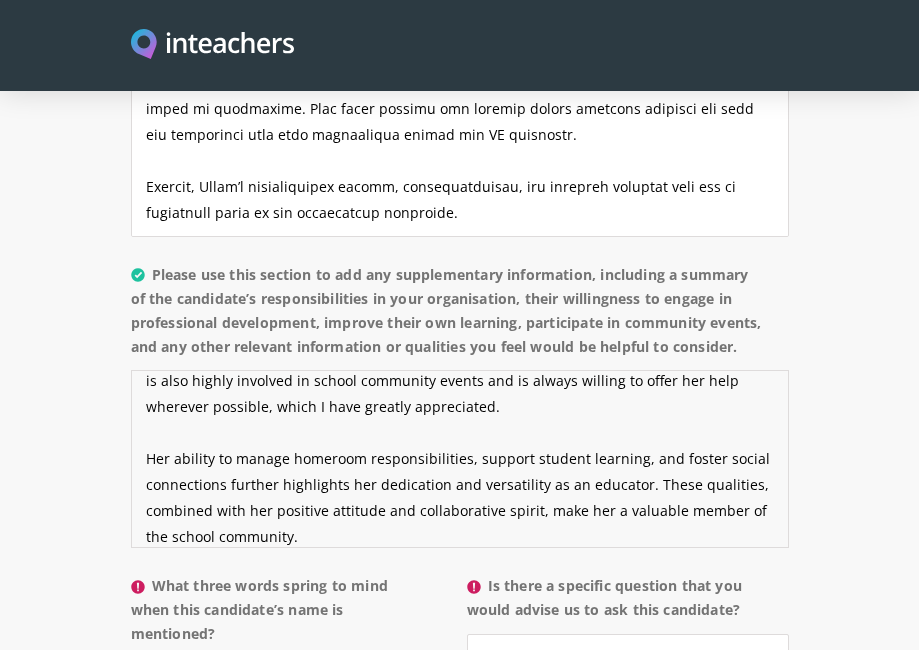 scroll, scrollTop: 234, scrollLeft: 0, axis: vertical 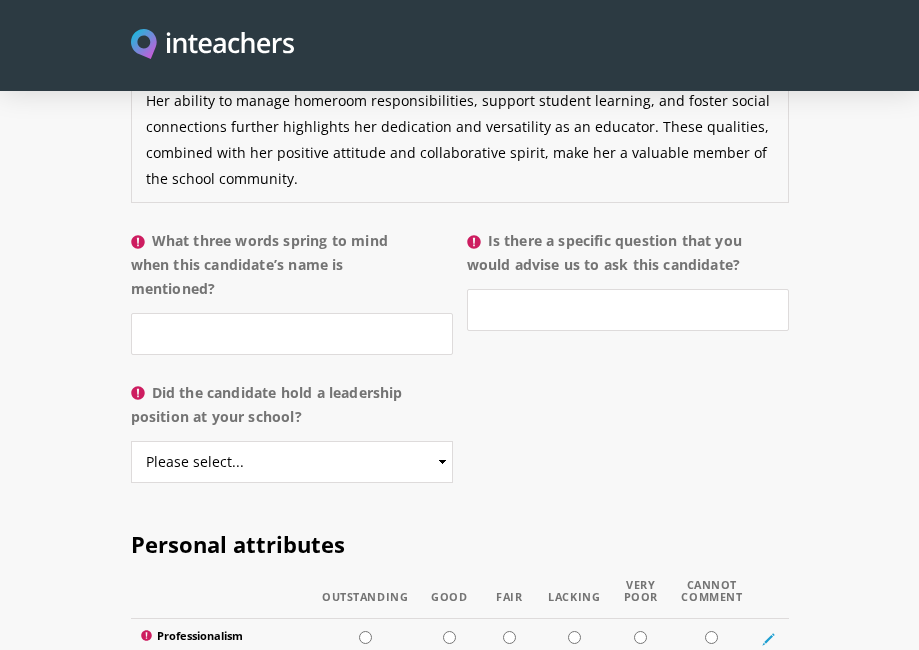type on "[FIRST] serves as a co-homeroom teacher in Year 6, where she is responsible for teaching Chinese to her Year 6 class as well as to Year 1 NCS (Non-Chinese Speaking) students. She is a caring and thoughtful educator who demonstrates great adaptability in teaching a wide range of age groups within the Chinese subject, as evidenced by her effective teaching in both Year 6 and Year 1.
[FIRST] consistently shows a strong commitment to professional growth, embracing a growth mindset by actively engaging in professional development to improve her own practice. She is also highly involved in school community events and is always willing to offer her help wherever possible, which I have greatly appreciated.
Her ability to manage homeroom responsibilities, support student learning, and foster social connections further highlights her dedication and versatility as an educator. These qualities, combined with her positive attitude and collaborative spirit, make her a valuable member of the school community." 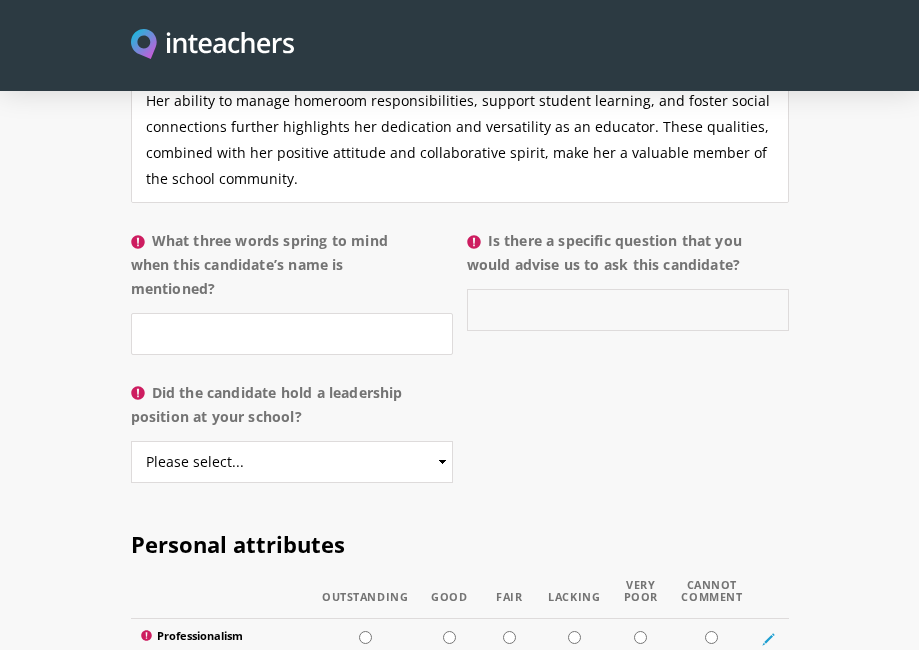 click on "Is there a specific question that you would advise us to ask this candidate?" at bounding box center (628, 310) 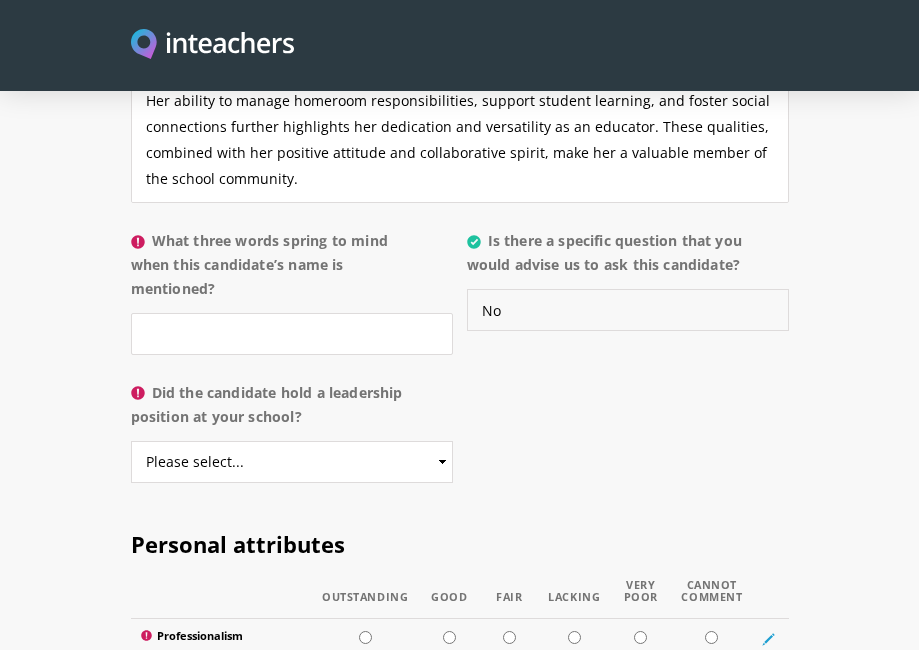 type on "No" 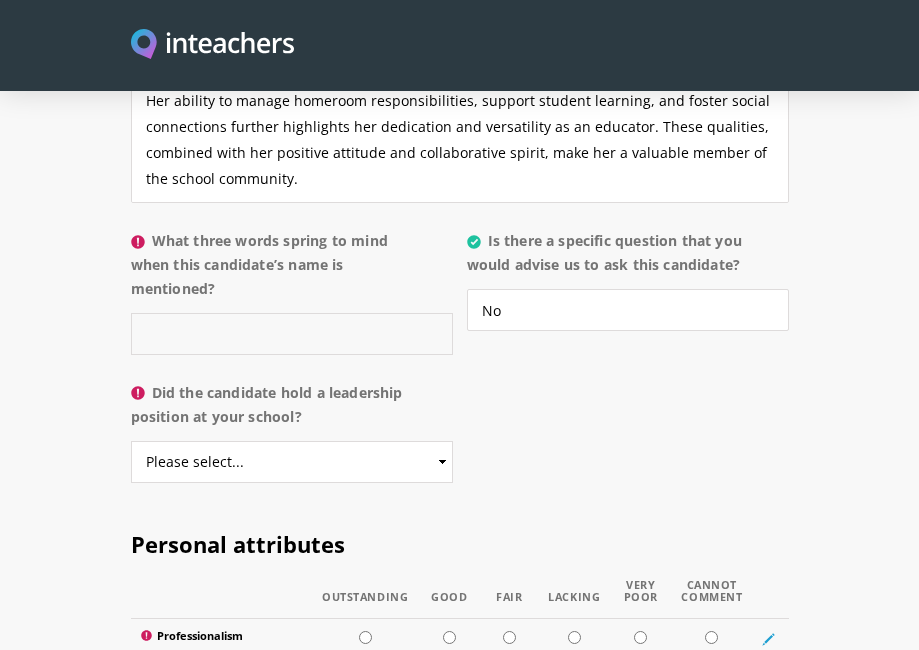 click on "What three words spring to mind when this candidate’s name is mentioned?" at bounding box center [292, 334] 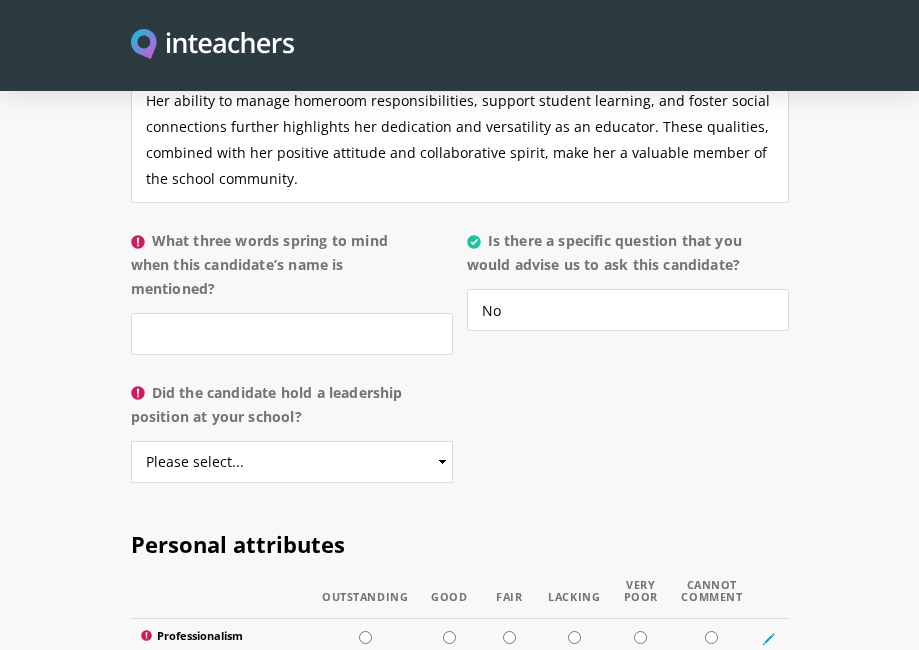 drag, startPoint x: 277, startPoint y: 390, endPoint x: 109, endPoint y: 328, distance: 179.07541 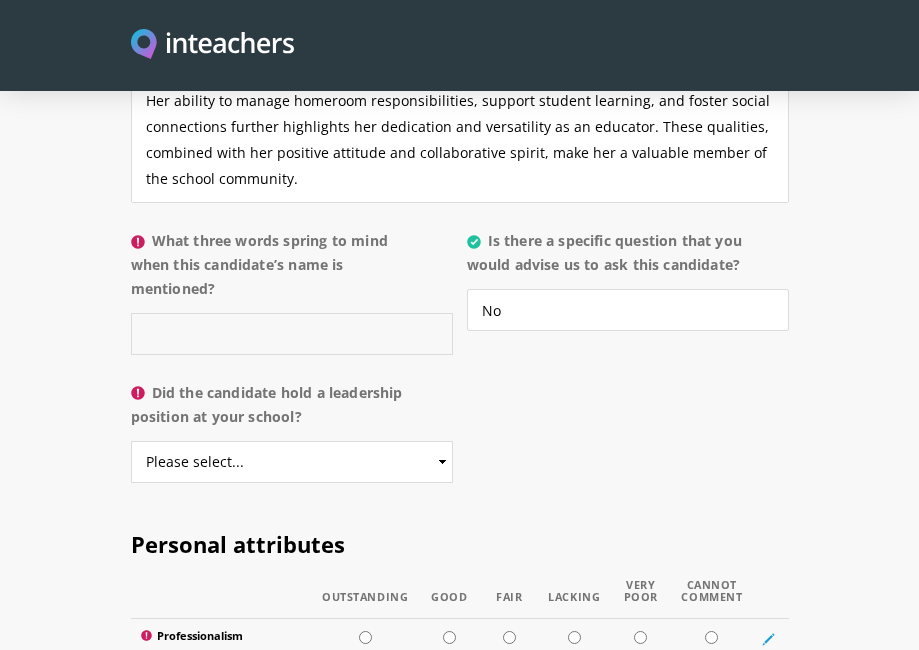 click on "What three words spring to mind when this candidate’s name is mentioned?" at bounding box center [292, 334] 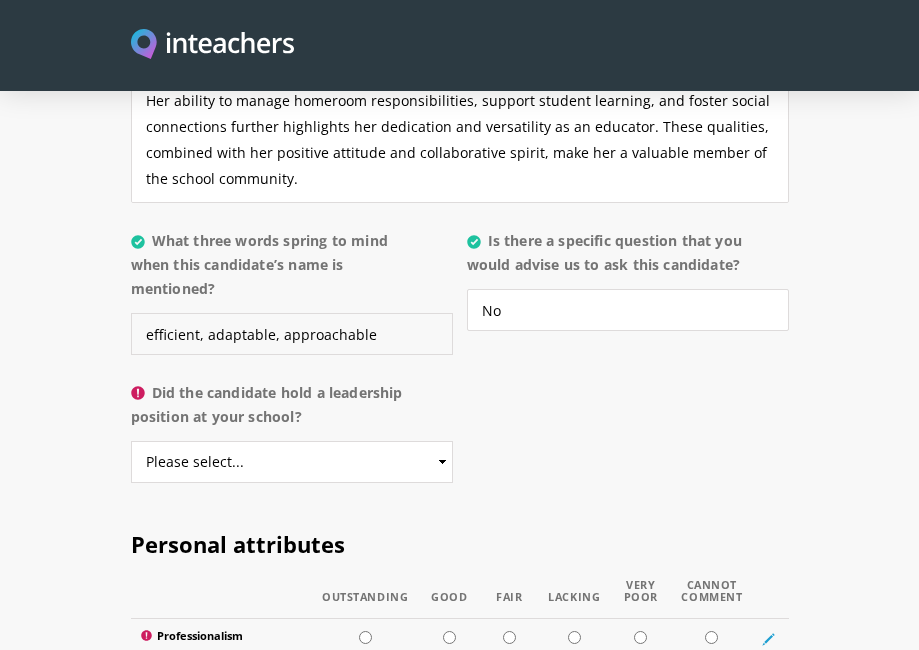 drag, startPoint x: 270, startPoint y: 439, endPoint x: 205, endPoint y: 438, distance: 65.00769 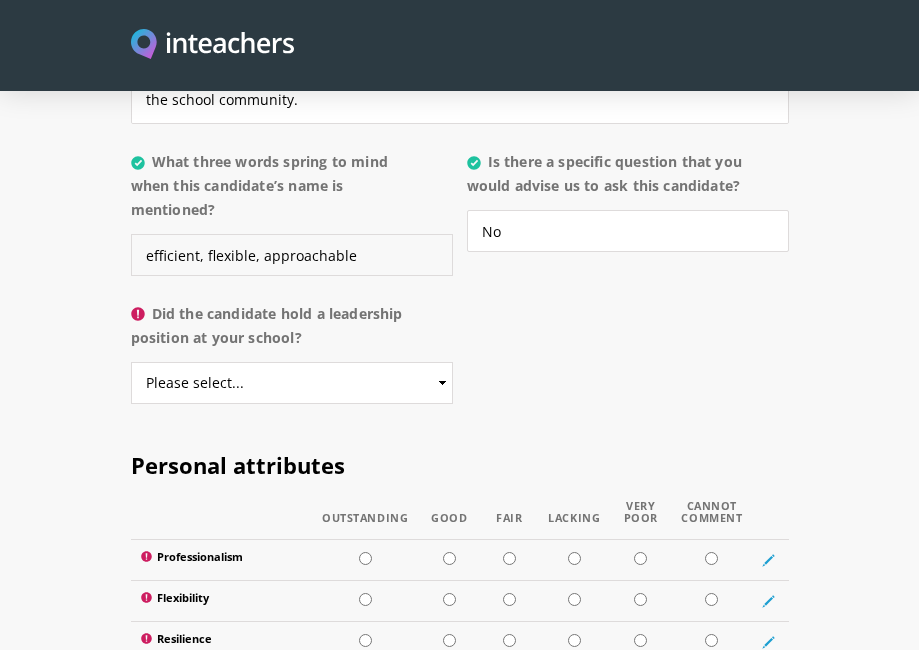 scroll, scrollTop: 2200, scrollLeft: 0, axis: vertical 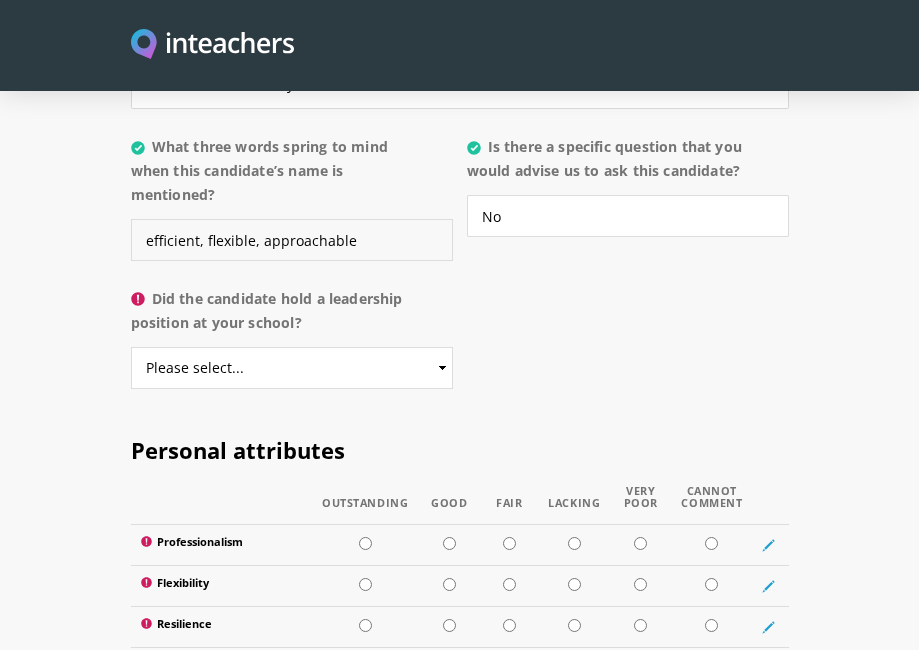 type on "efficient, flexible, approachable" 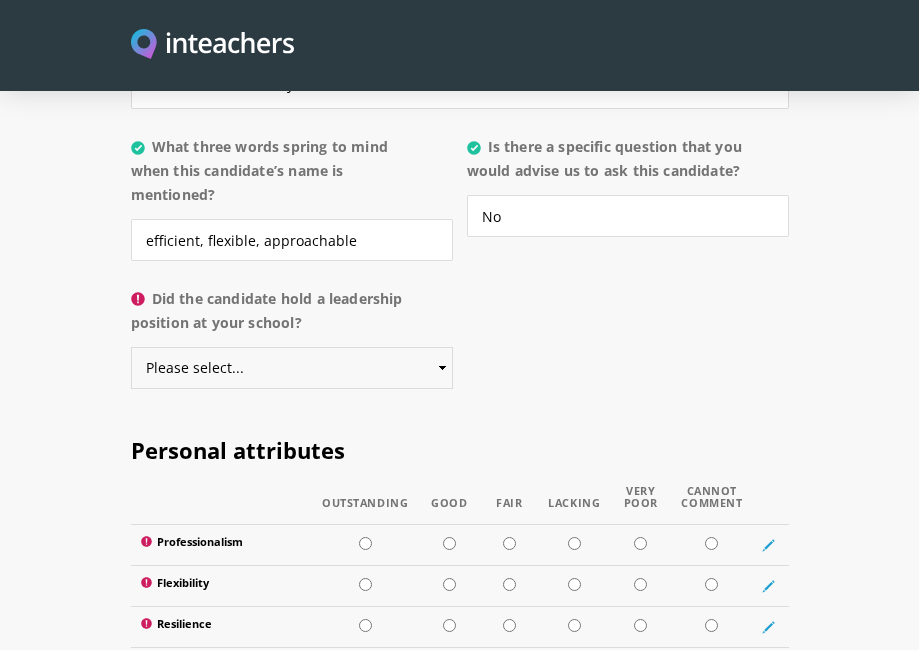 click on "Please select... Yes
No" at bounding box center [292, 368] 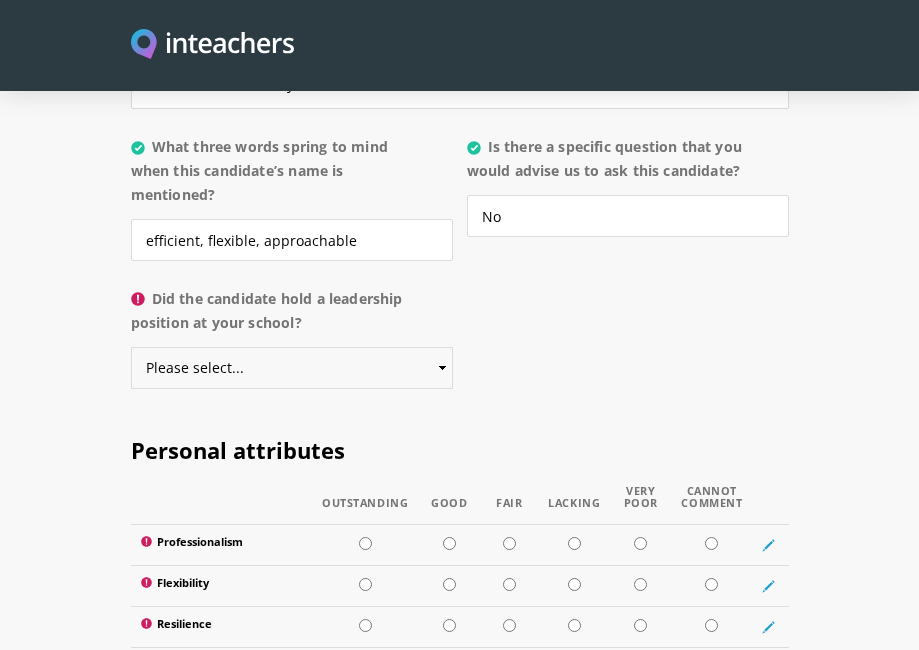 select on "No" 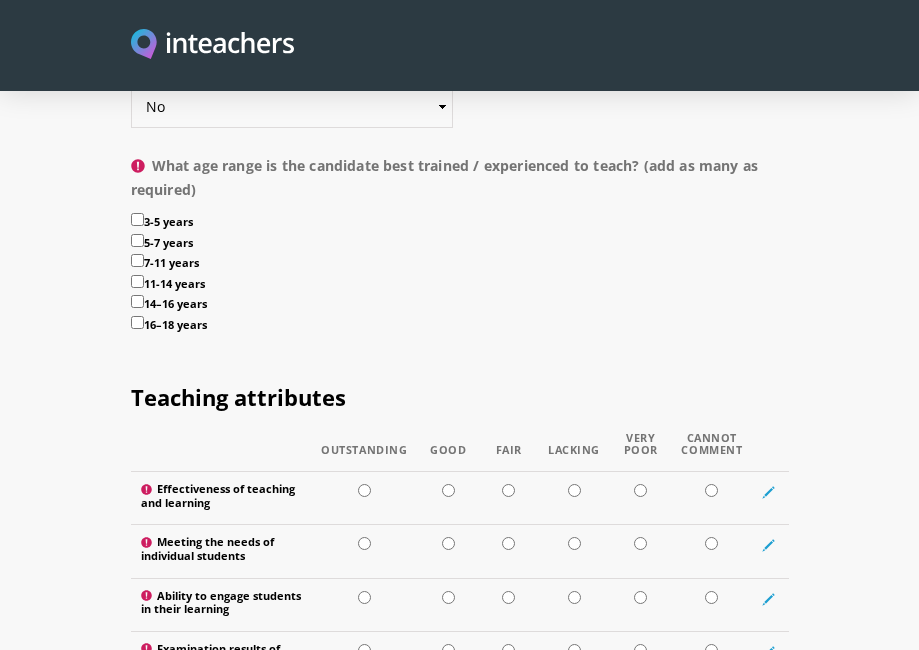 scroll, scrollTop: 2470, scrollLeft: 0, axis: vertical 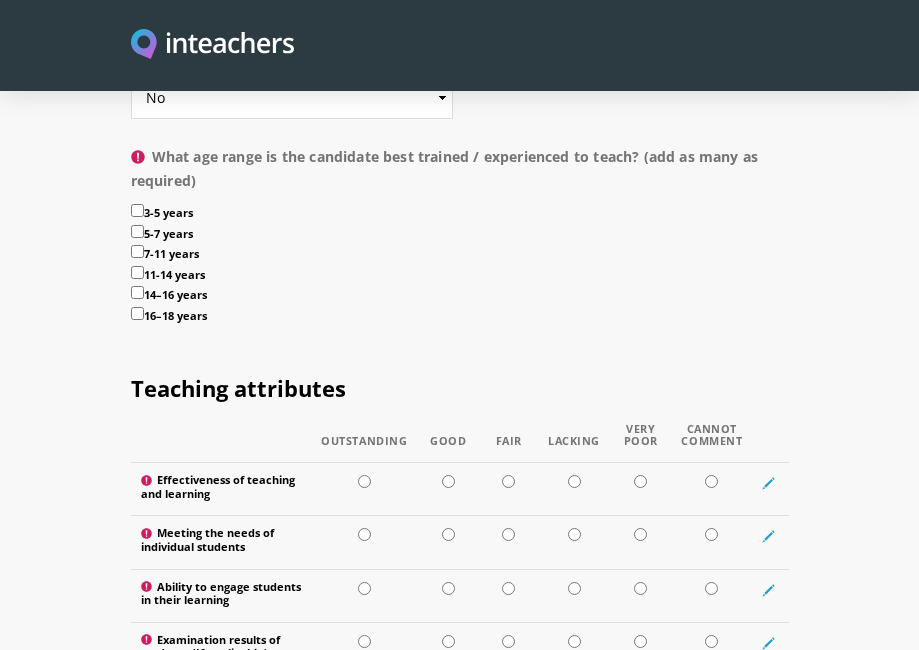 click on "7-11 years" at bounding box center (137, 251) 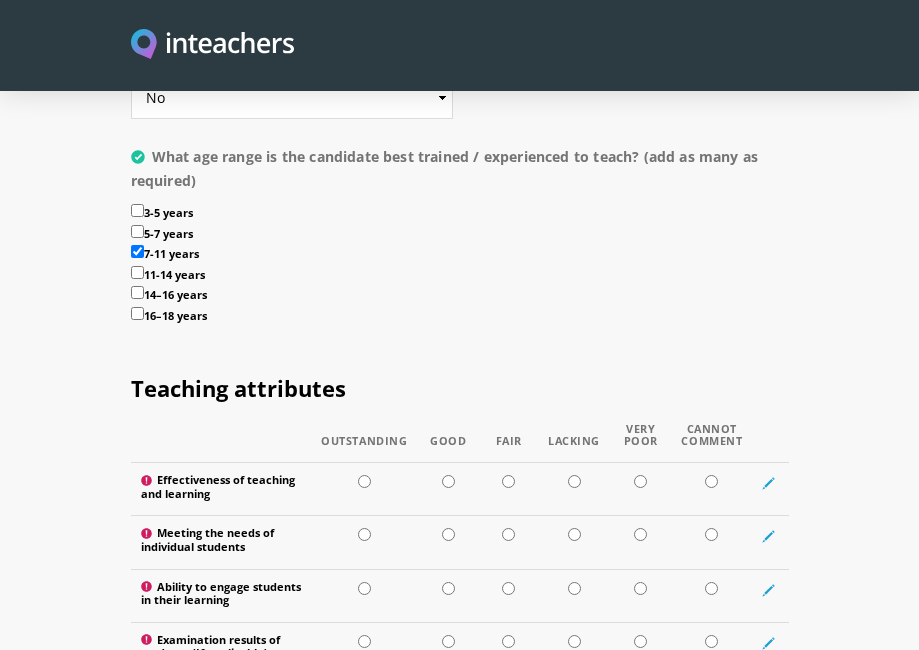 click on "11-14 years" at bounding box center [137, 272] 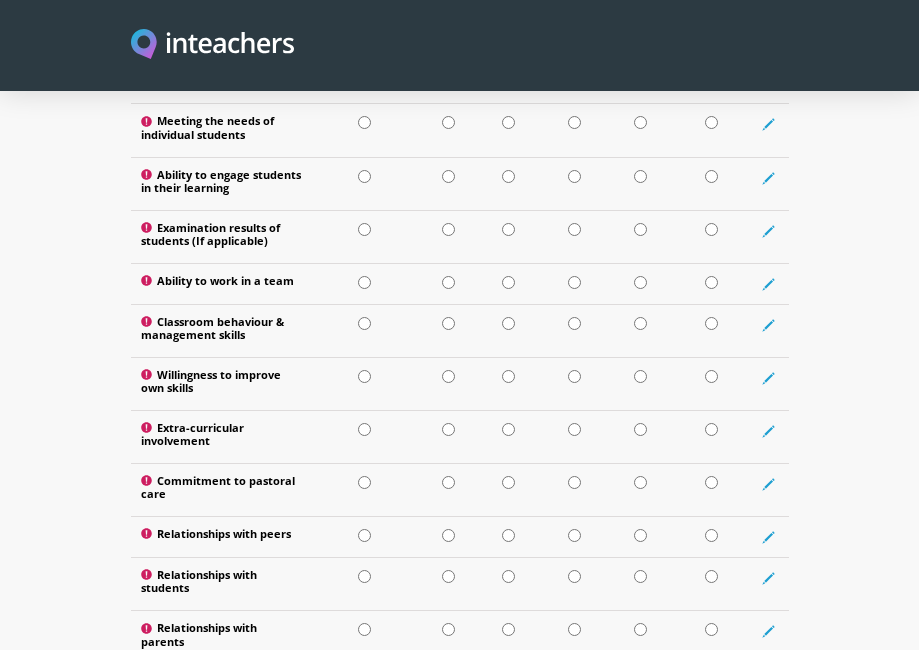 scroll, scrollTop: 2884, scrollLeft: 0, axis: vertical 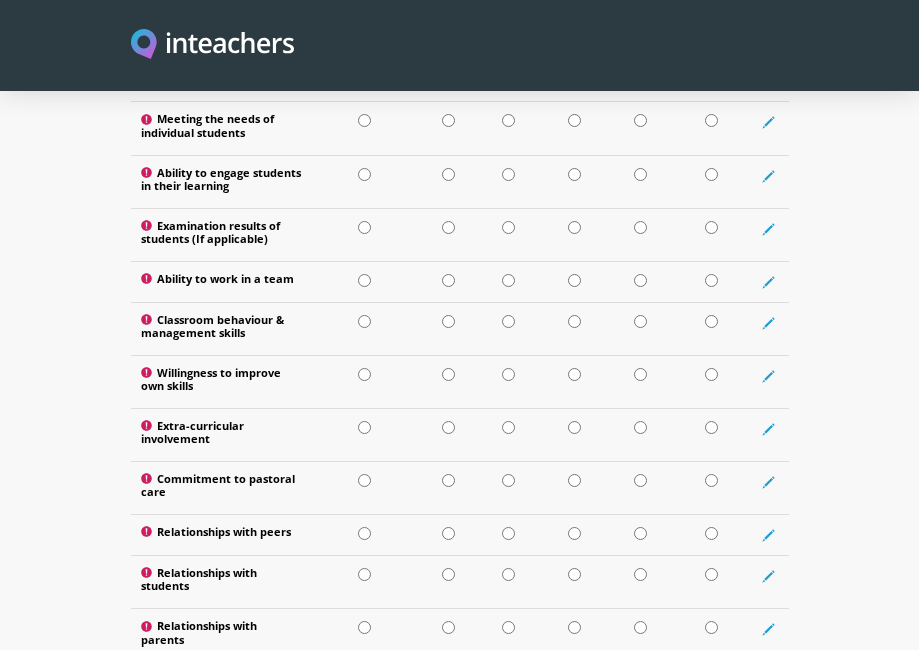 click at bounding box center [448, 67] 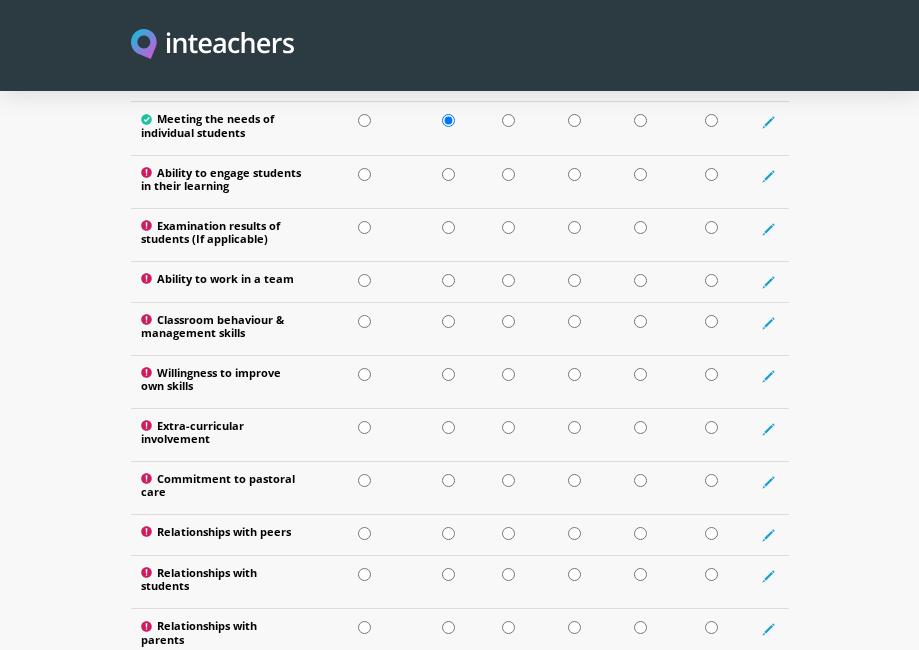click at bounding box center [364, 174] 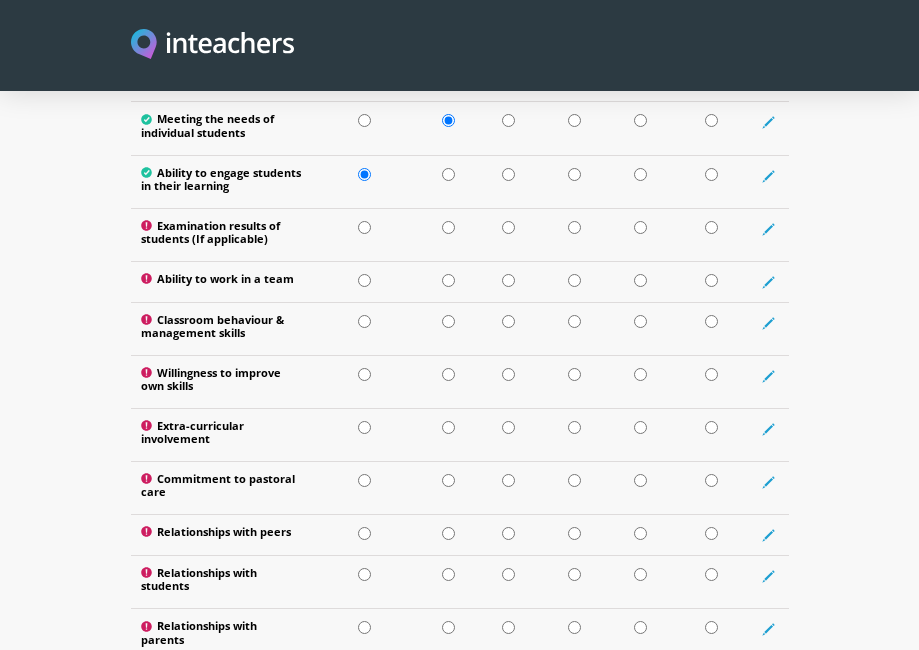 click at bounding box center [711, 227] 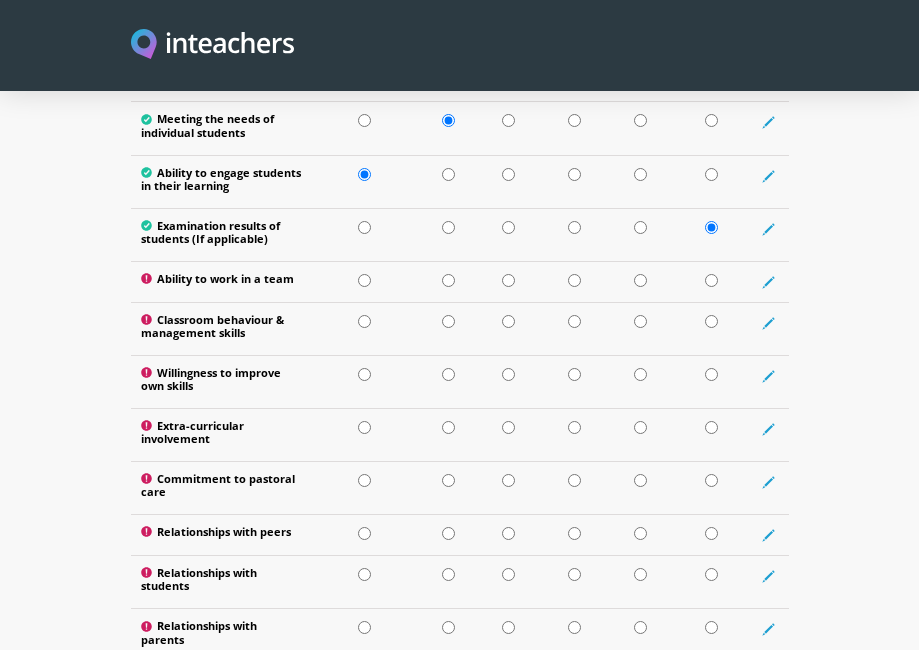 click at bounding box center (364, 280) 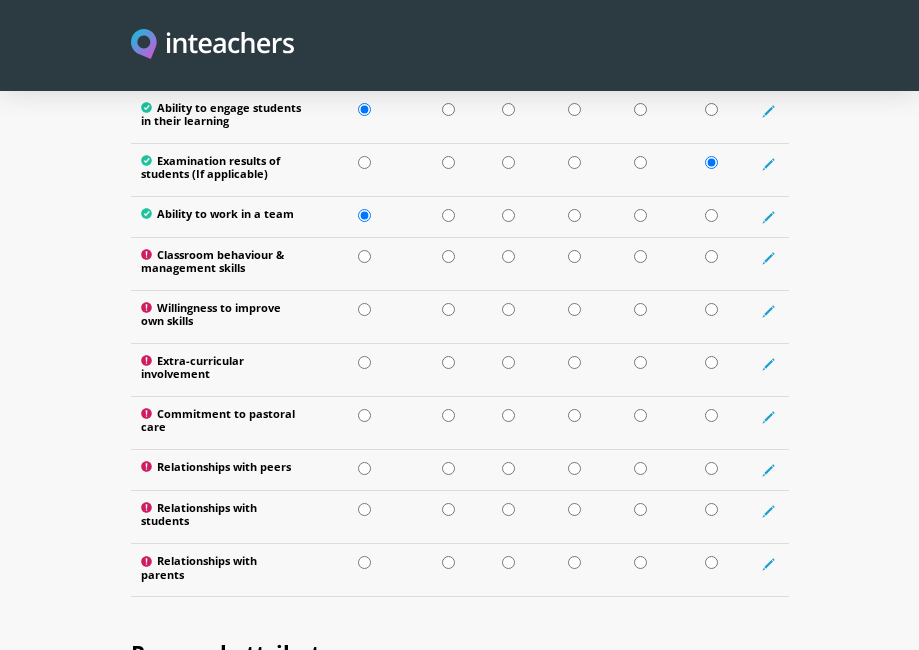 scroll, scrollTop: 2961, scrollLeft: 0, axis: vertical 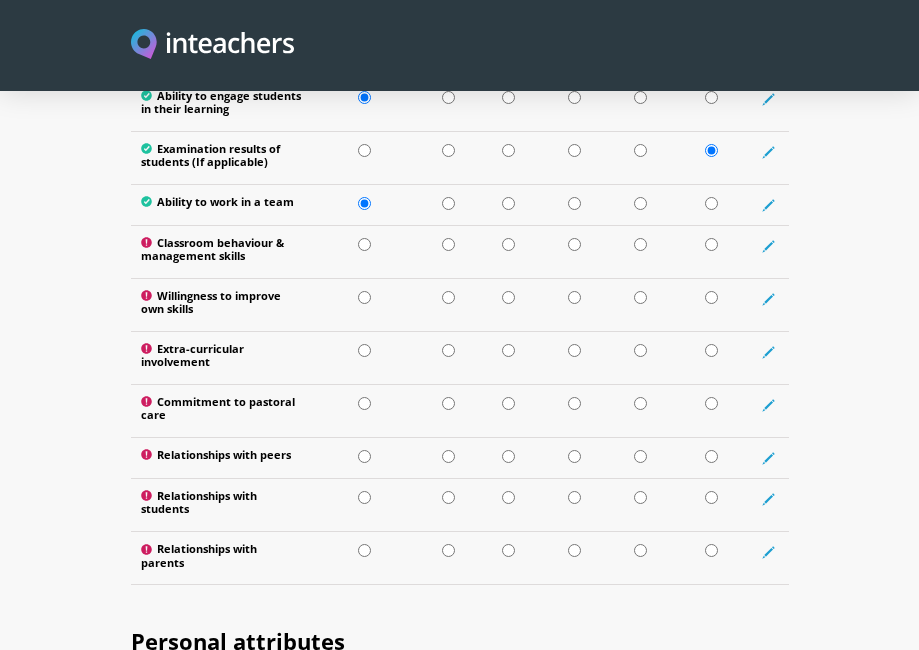 click at bounding box center [448, 244] 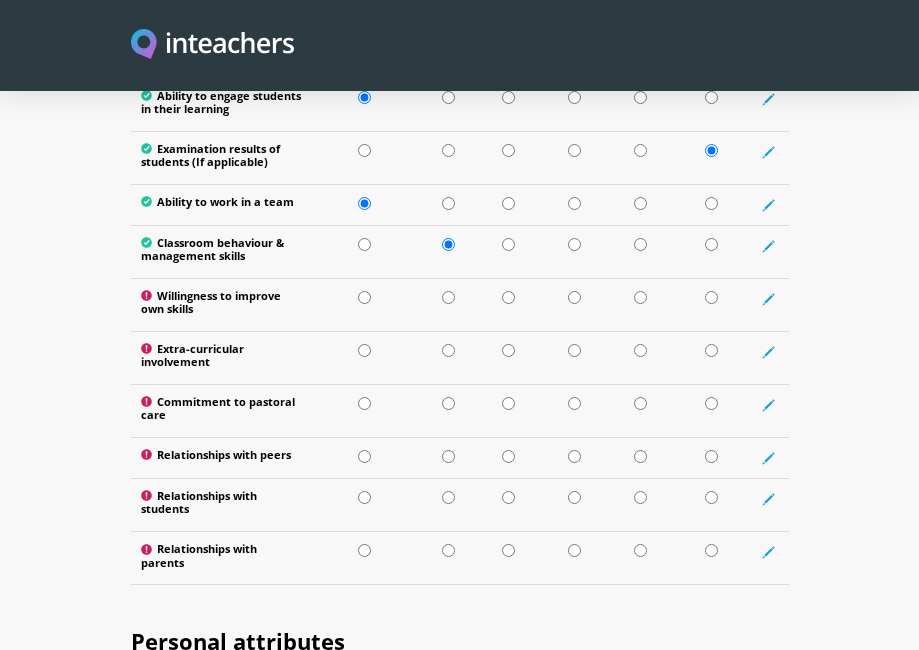 click at bounding box center (448, 297) 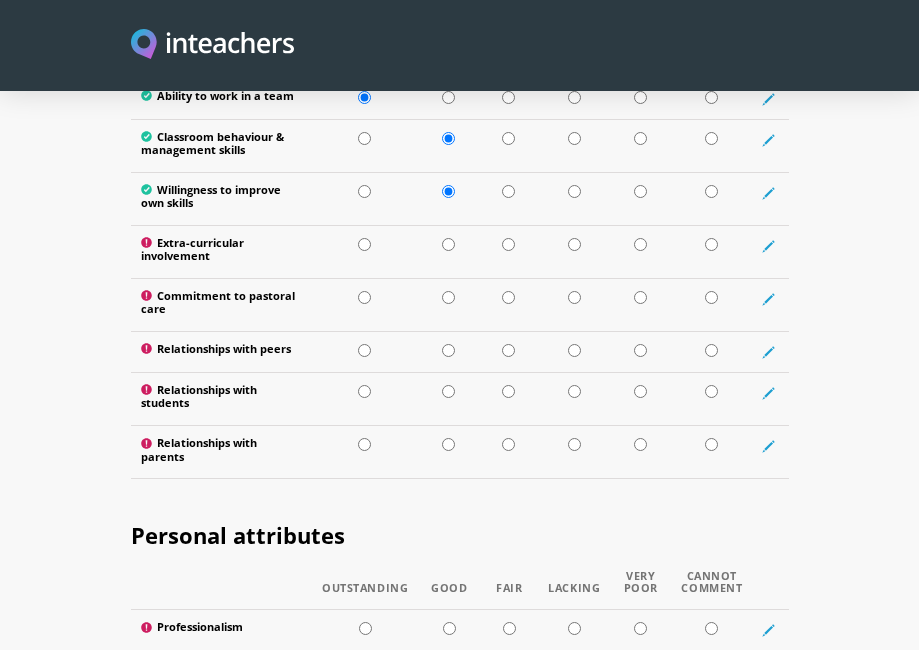 scroll, scrollTop: 3074, scrollLeft: 0, axis: vertical 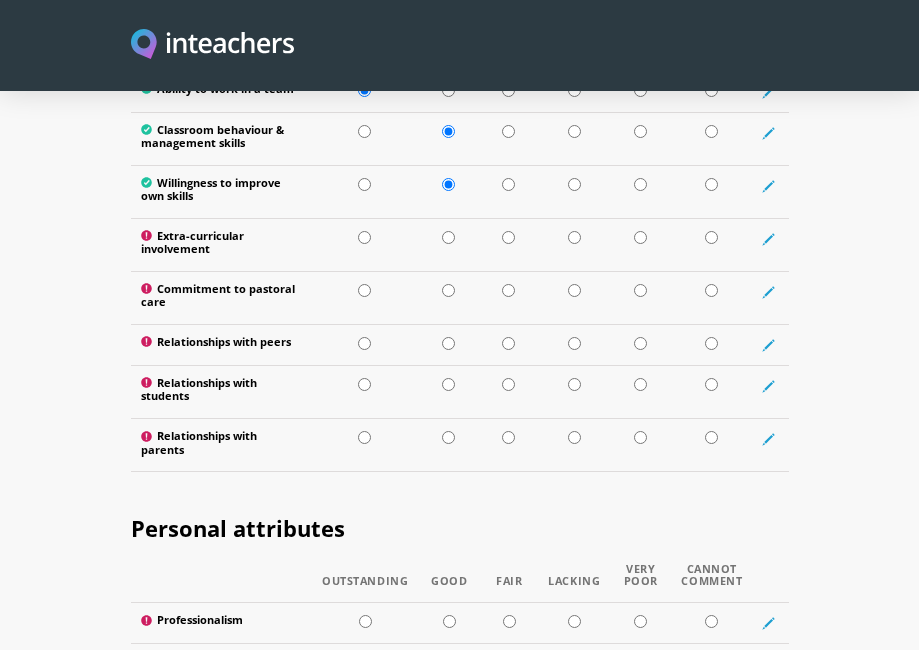 click at bounding box center [711, 237] 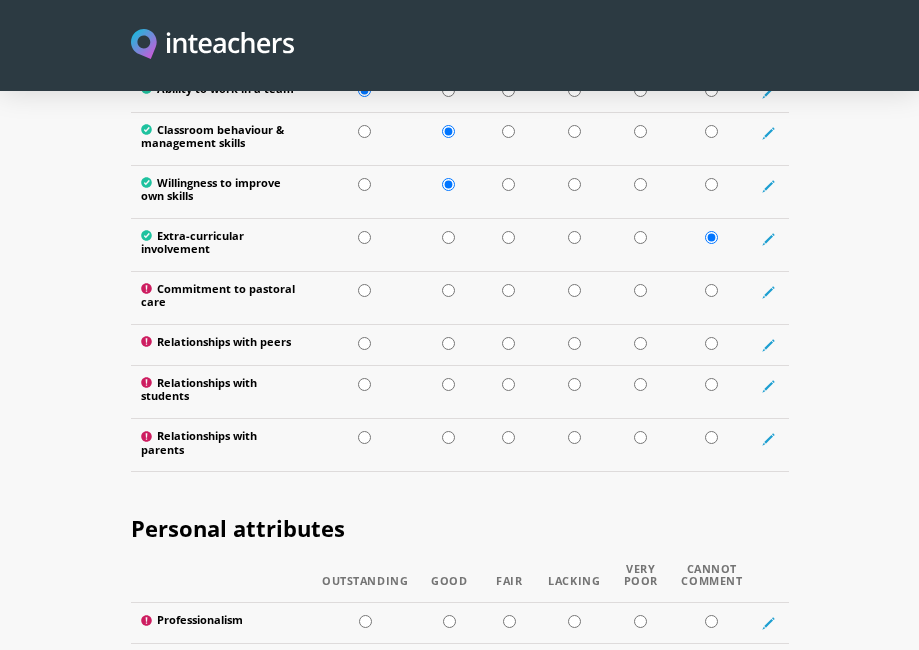 click at bounding box center (448, 290) 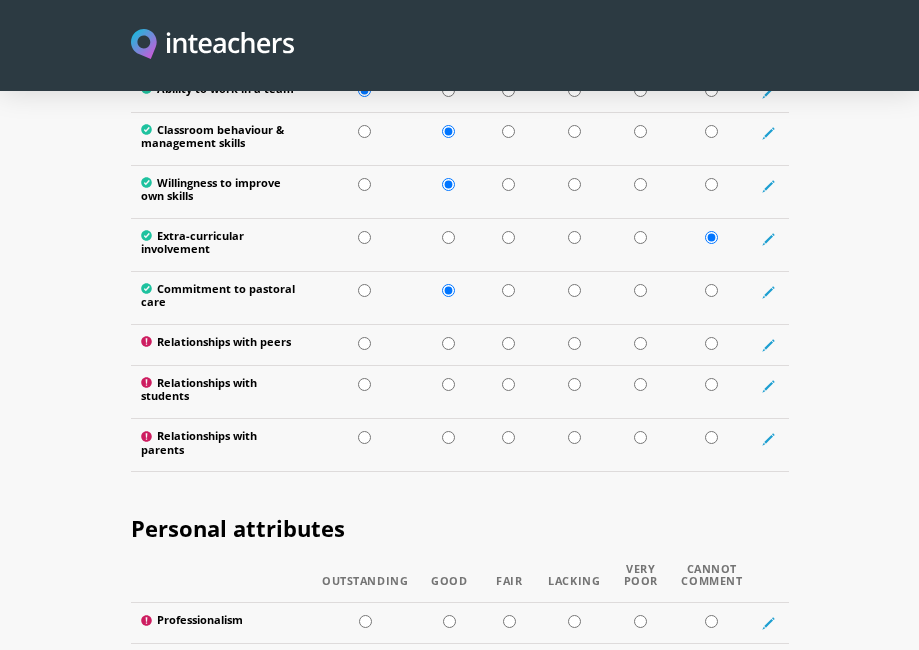 click at bounding box center (448, 343) 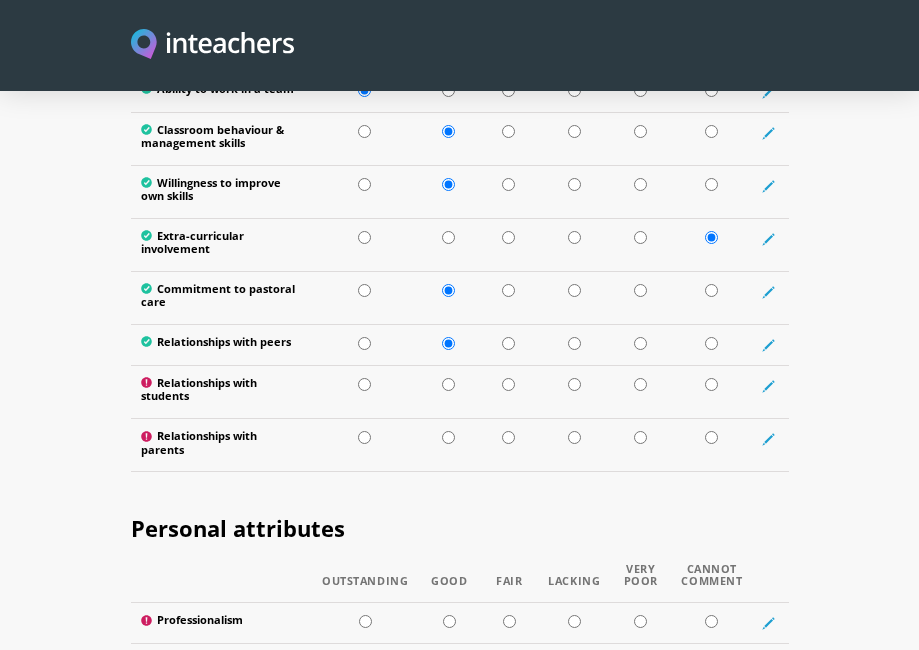 click at bounding box center [364, 343] 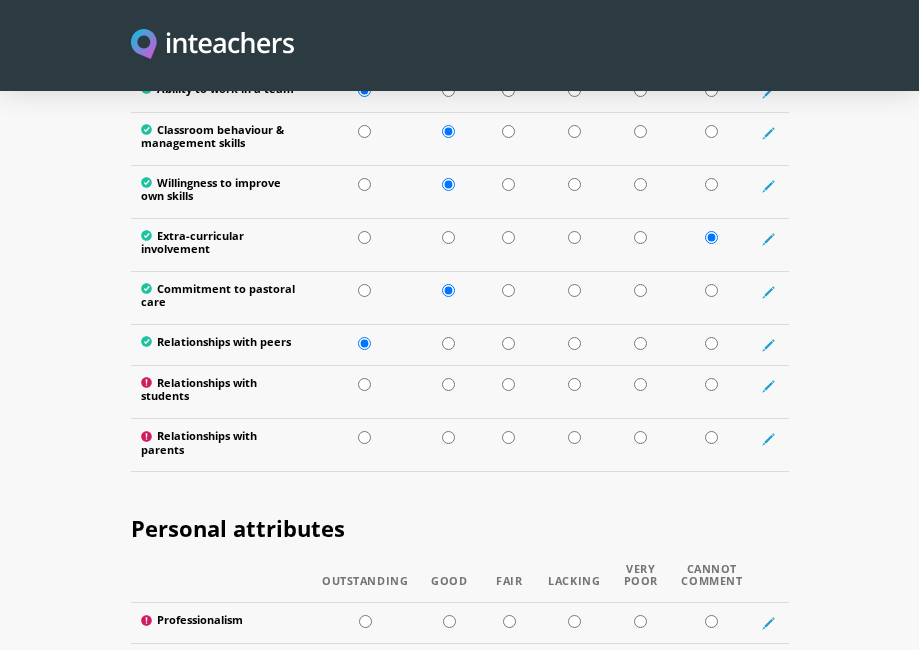 click at bounding box center (364, 384) 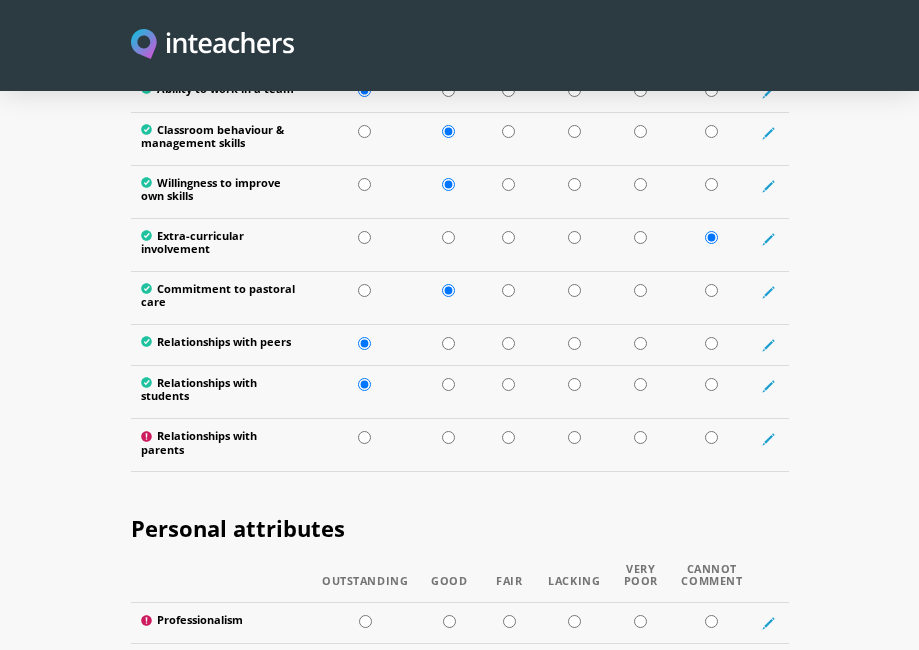 click at bounding box center (711, 437) 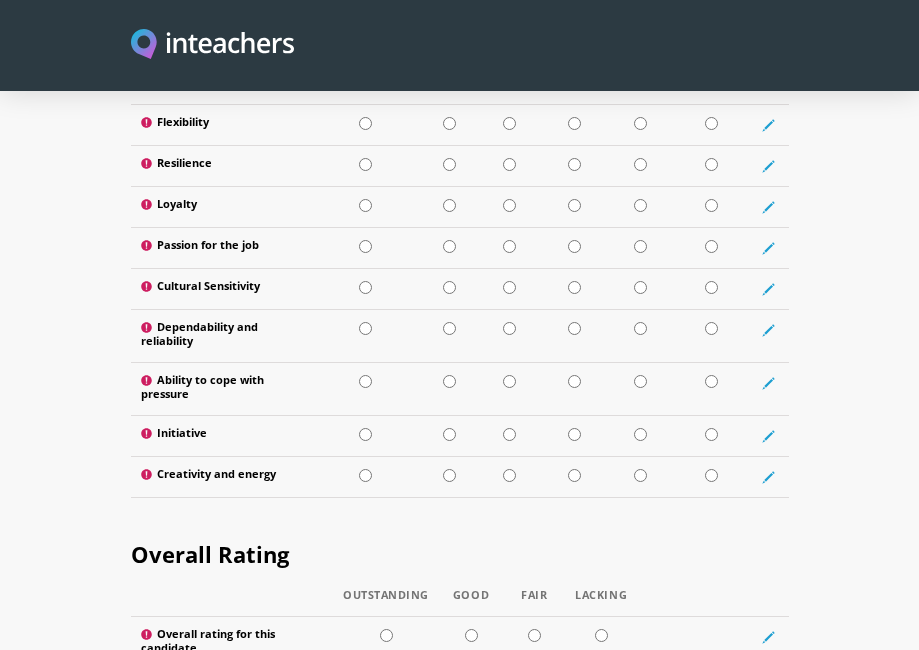 scroll, scrollTop: 3610, scrollLeft: 0, axis: vertical 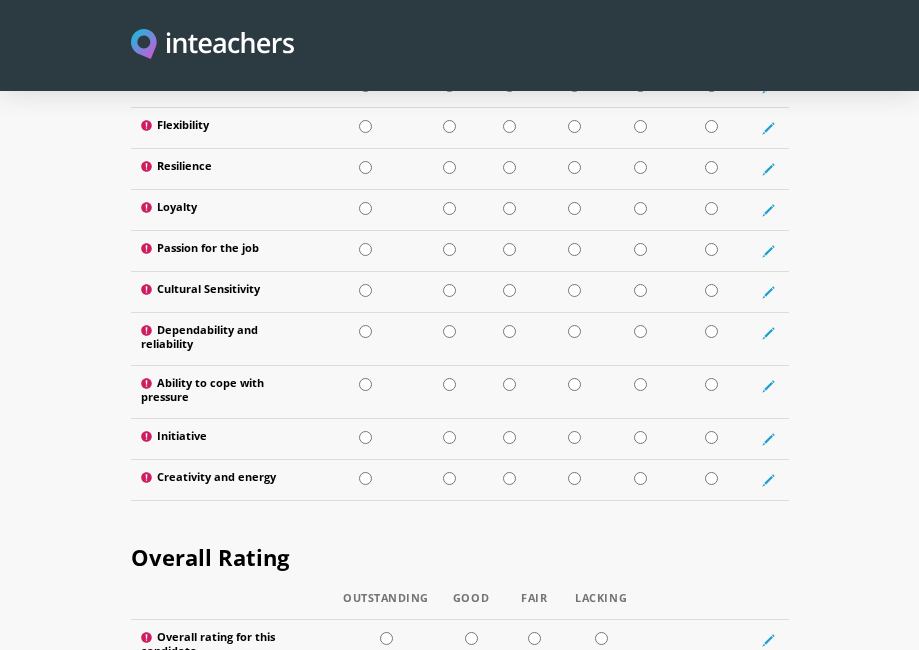 click at bounding box center (365, 85) 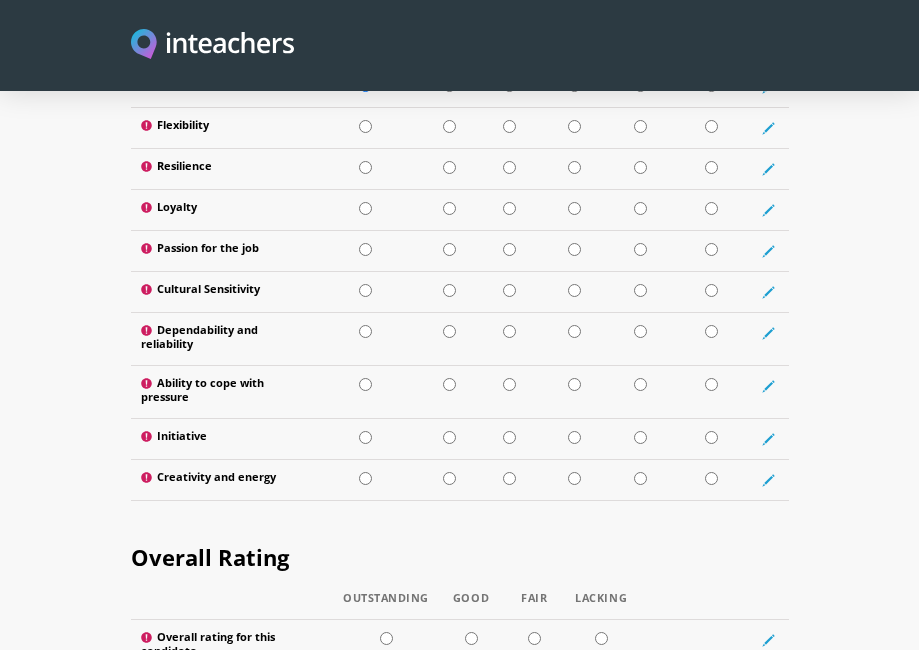 click at bounding box center (365, 126) 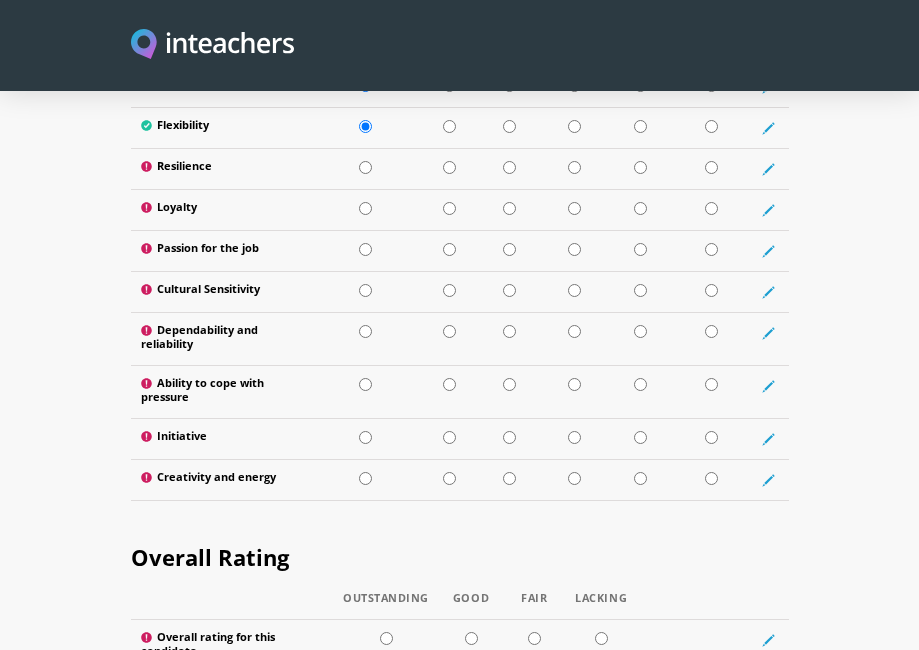 click at bounding box center (449, 85) 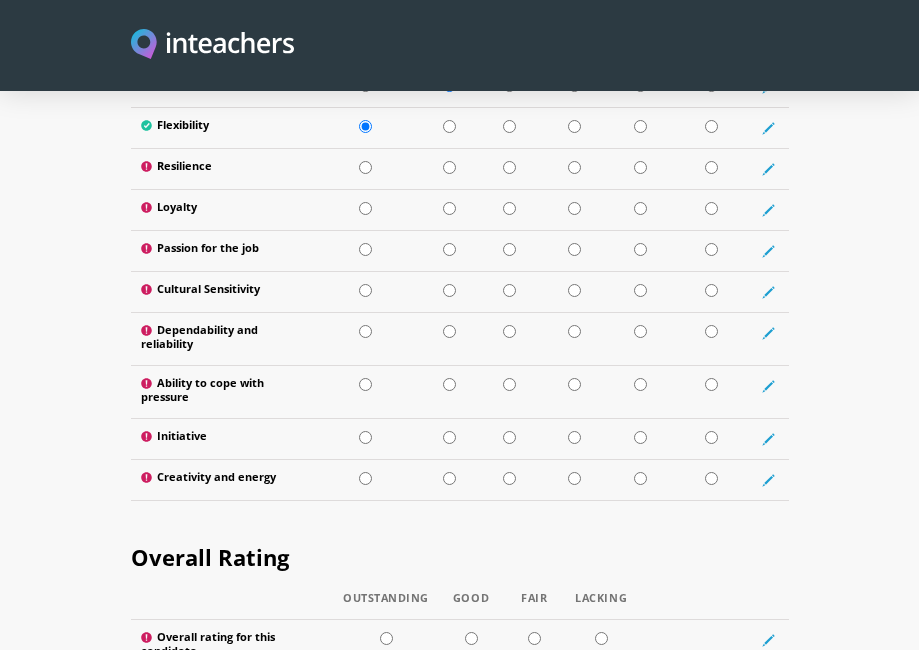 click at bounding box center [365, 167] 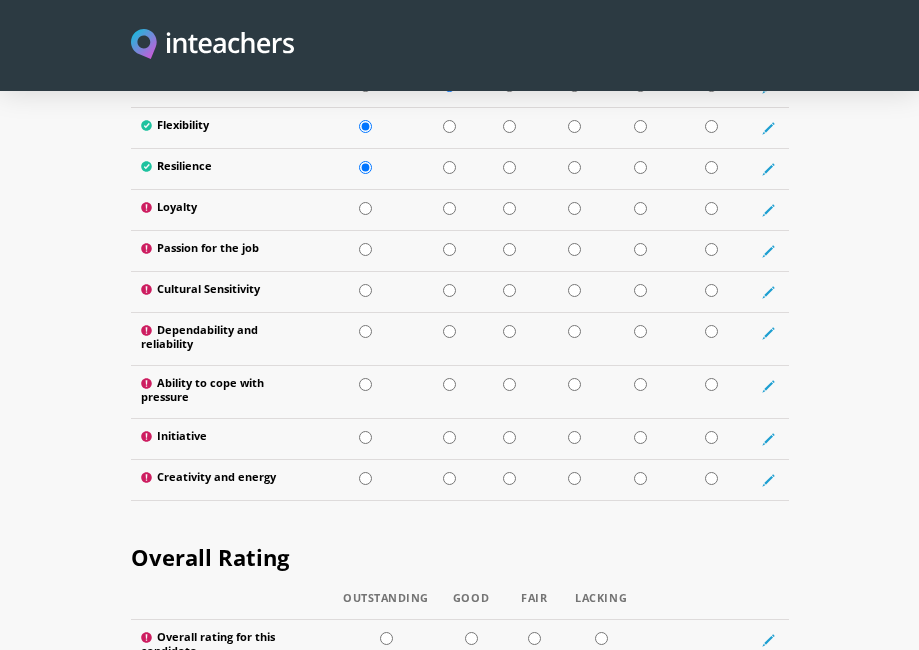 click at bounding box center (365, 208) 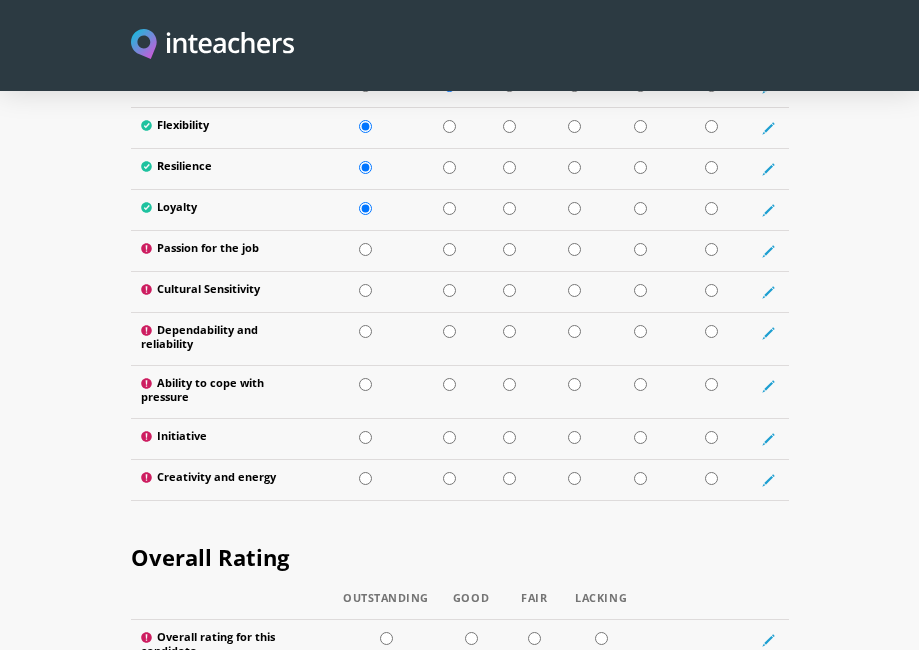 click at bounding box center [365, 249] 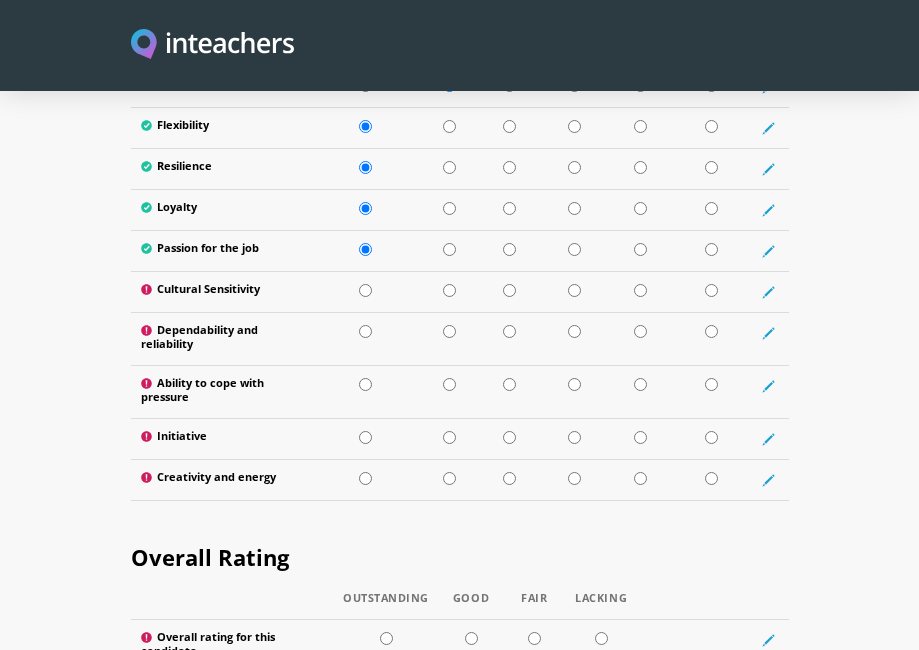 click at bounding box center [449, 249] 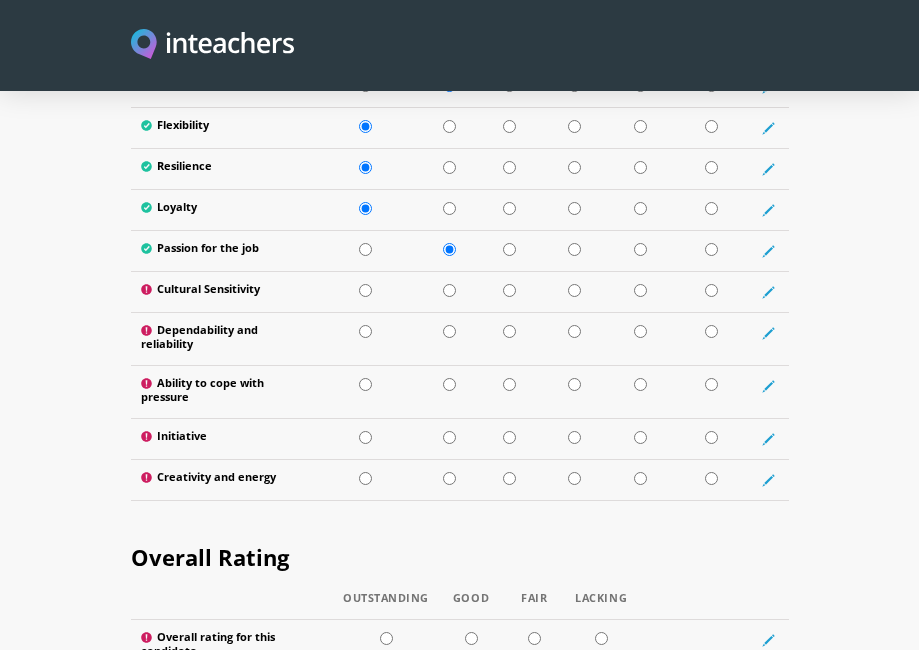 click at bounding box center [449, 290] 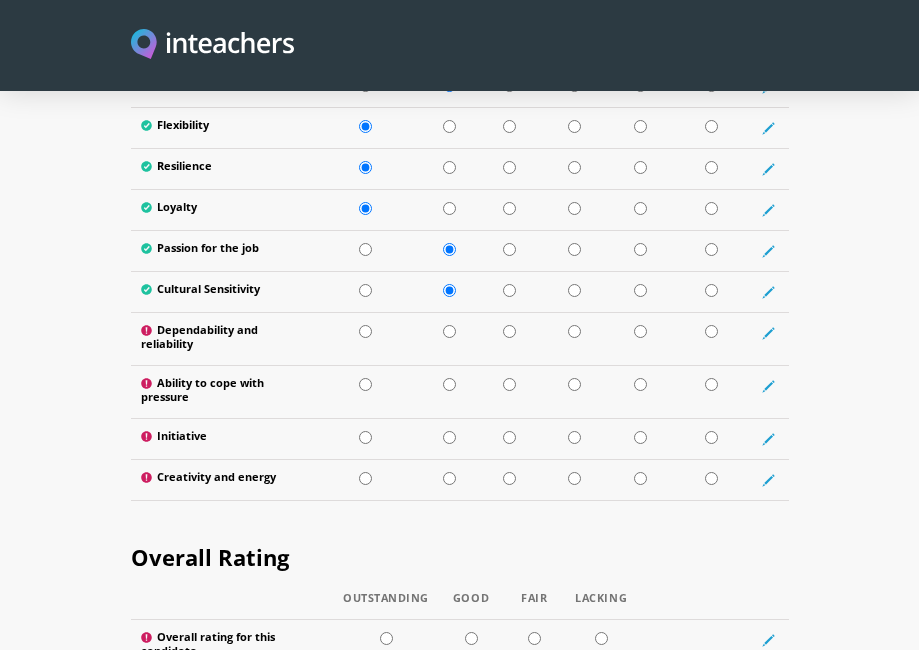 click at bounding box center [365, 331] 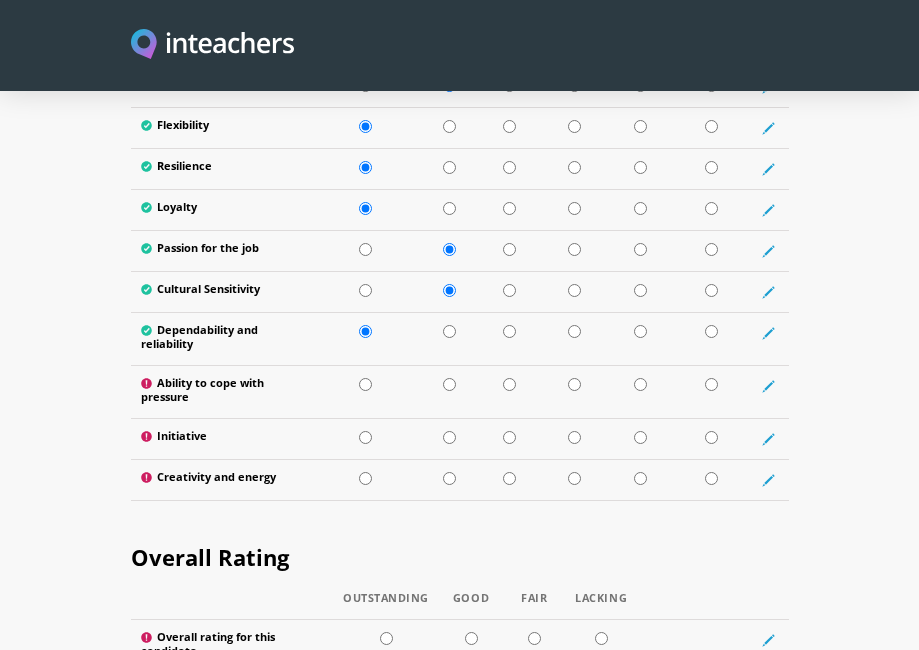 click at bounding box center (449, 384) 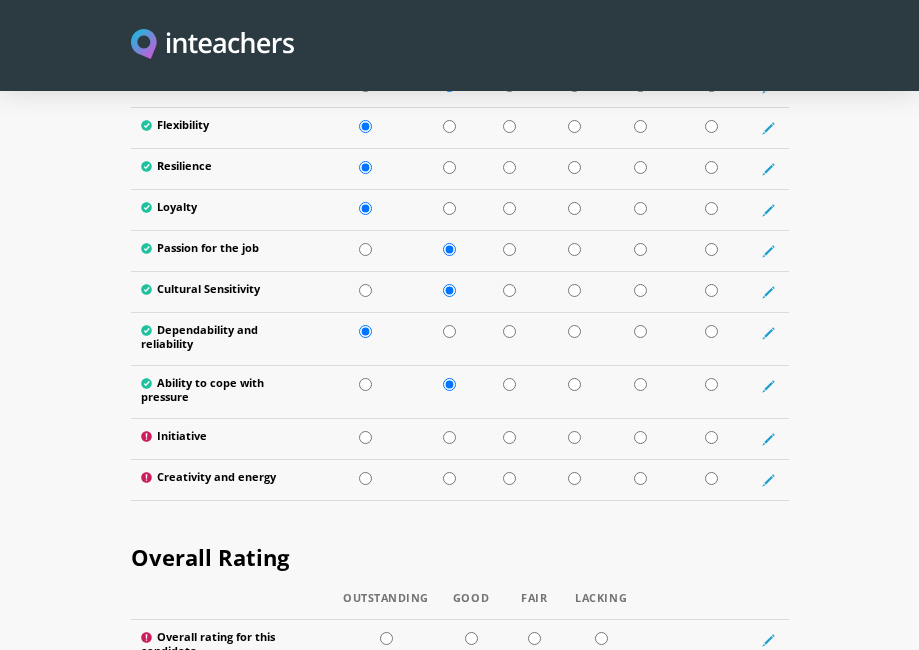 click at bounding box center (449, 437) 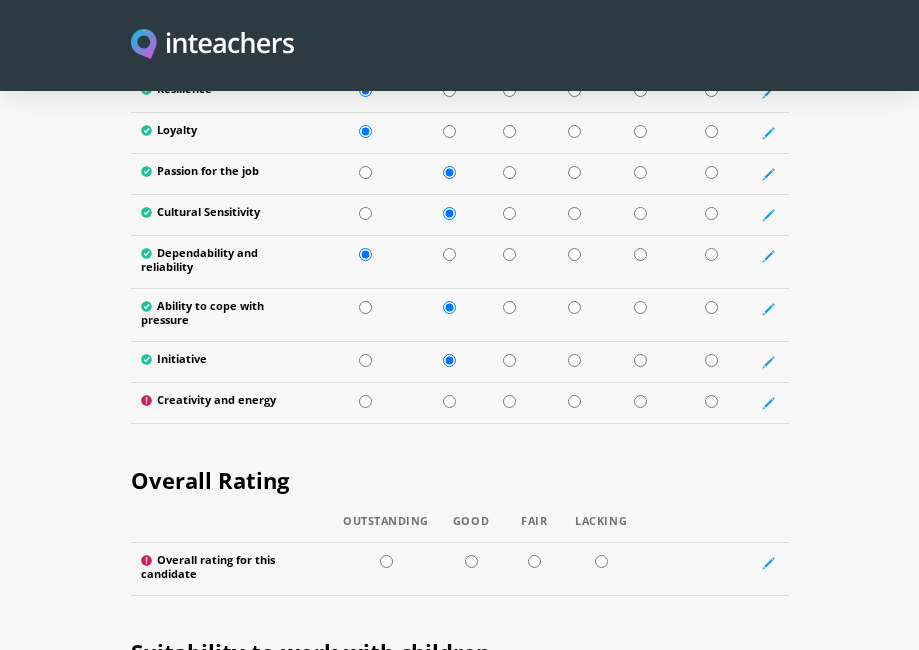 scroll, scrollTop: 3710, scrollLeft: 0, axis: vertical 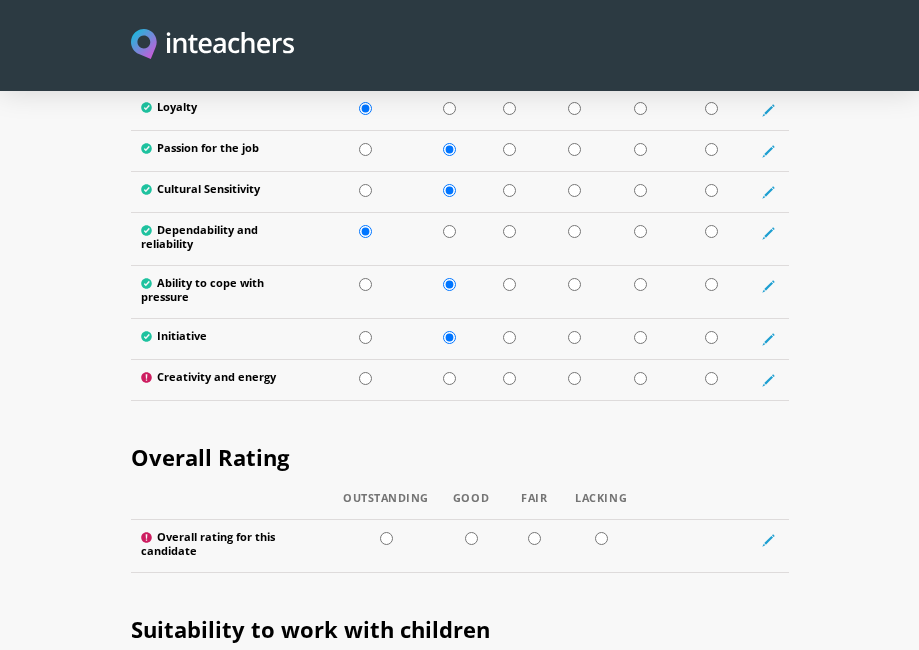 click at bounding box center [449, 380] 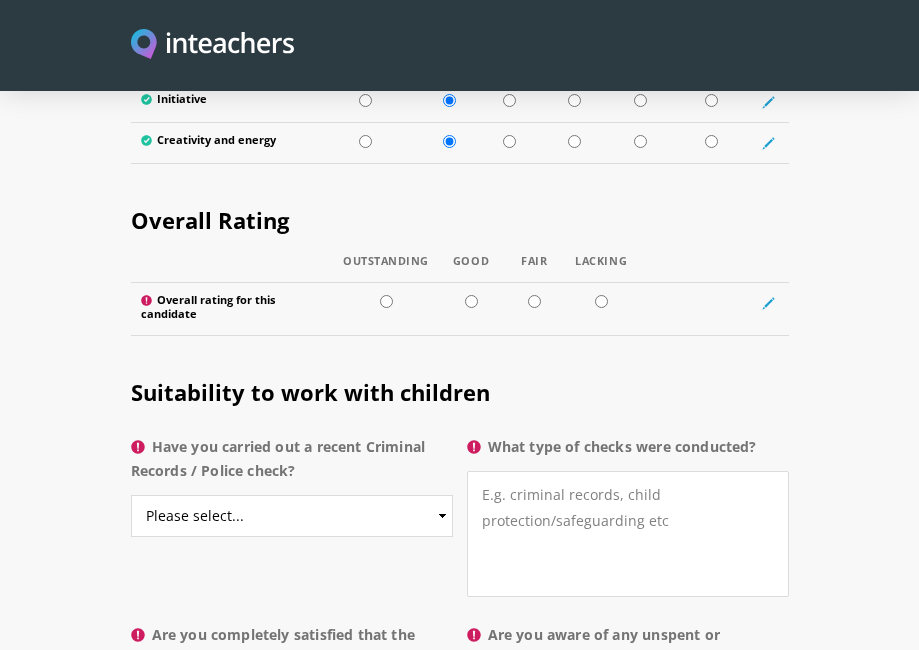 scroll, scrollTop: 3969, scrollLeft: 0, axis: vertical 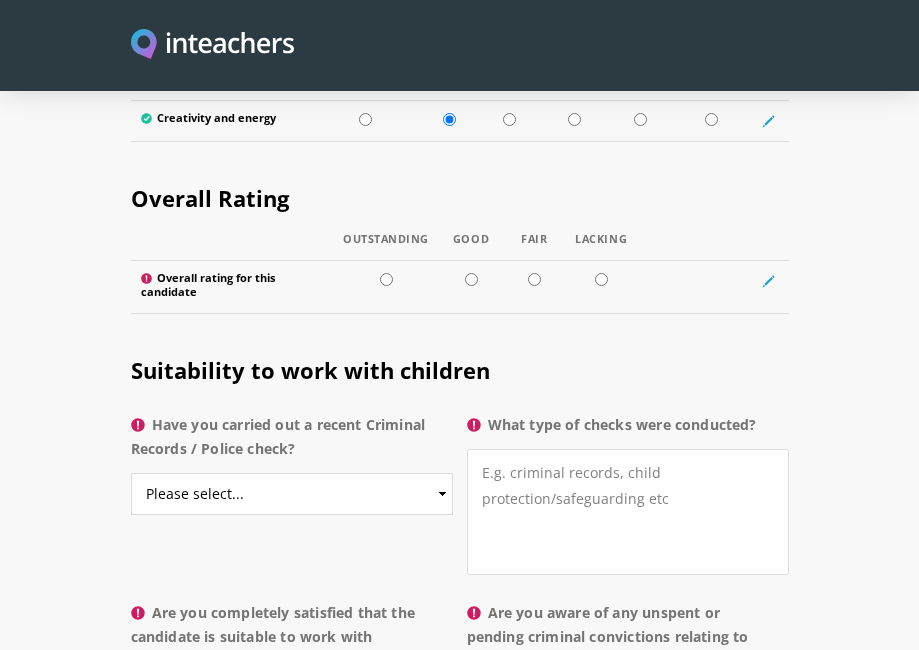 click at bounding box center [386, 287] 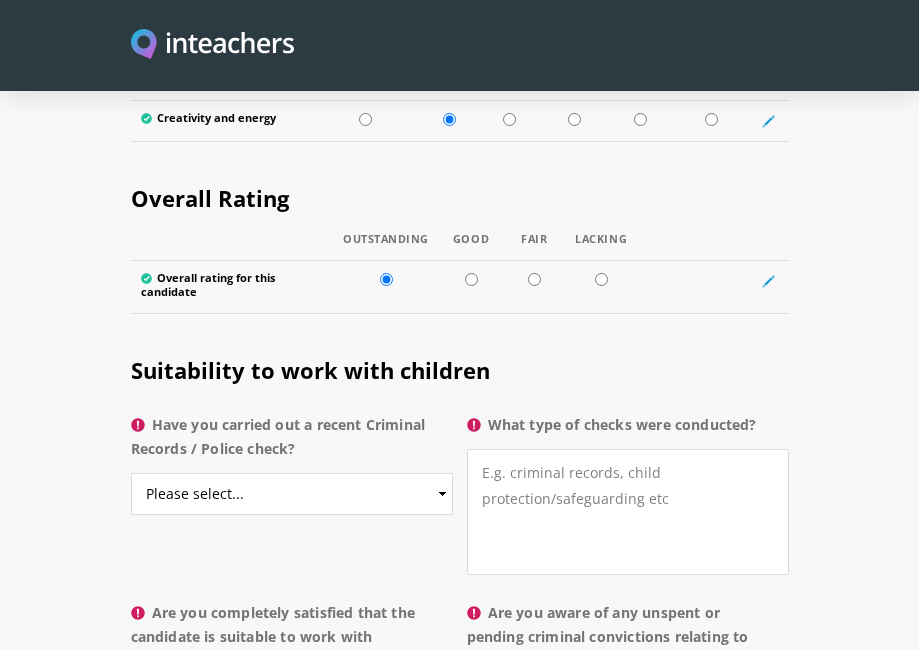 click at bounding box center [386, 279] 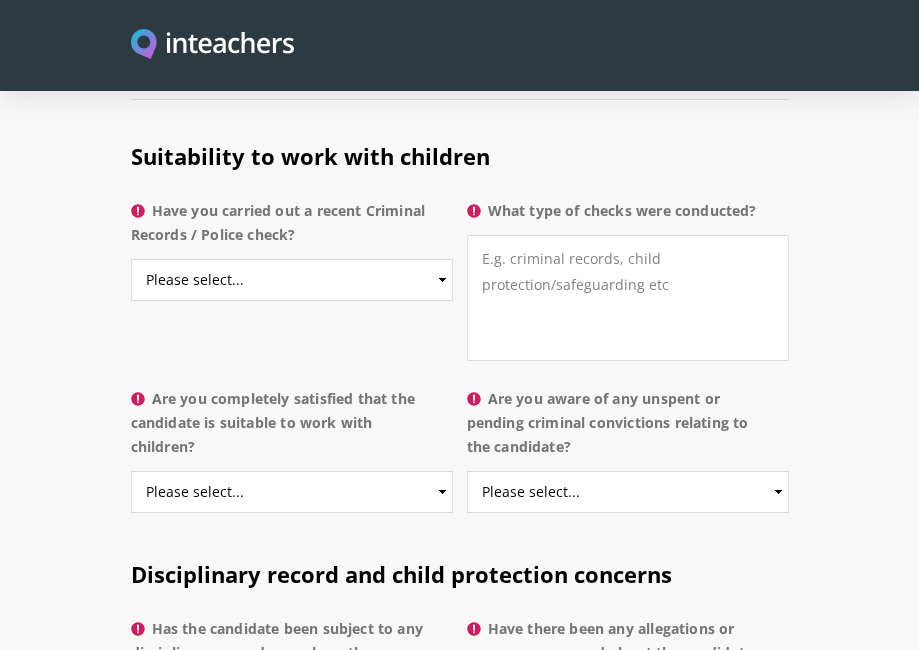 scroll, scrollTop: 4199, scrollLeft: 0, axis: vertical 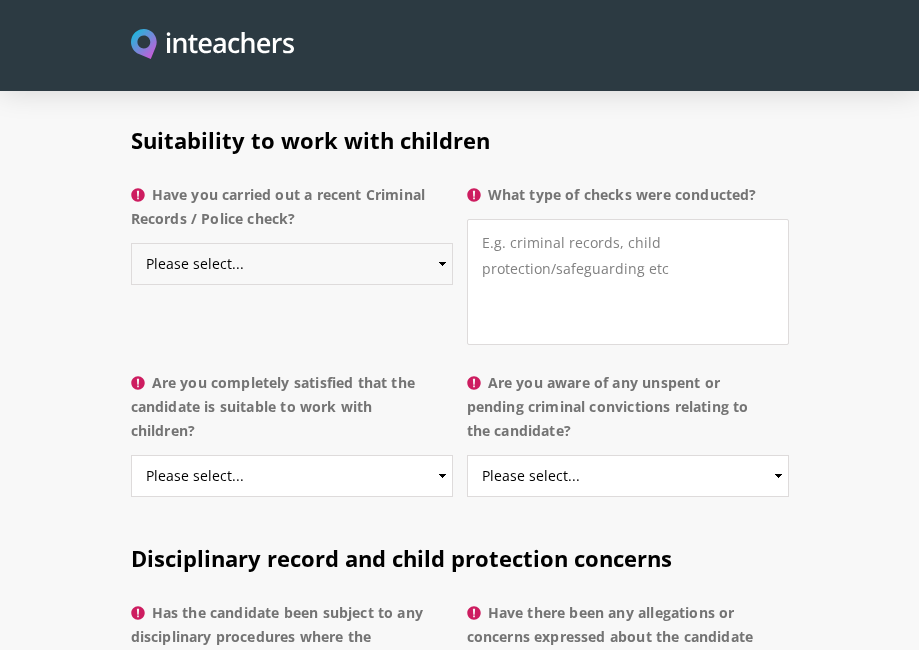 click on "Please select... Yes
No
Do not know" at bounding box center [292, 264] 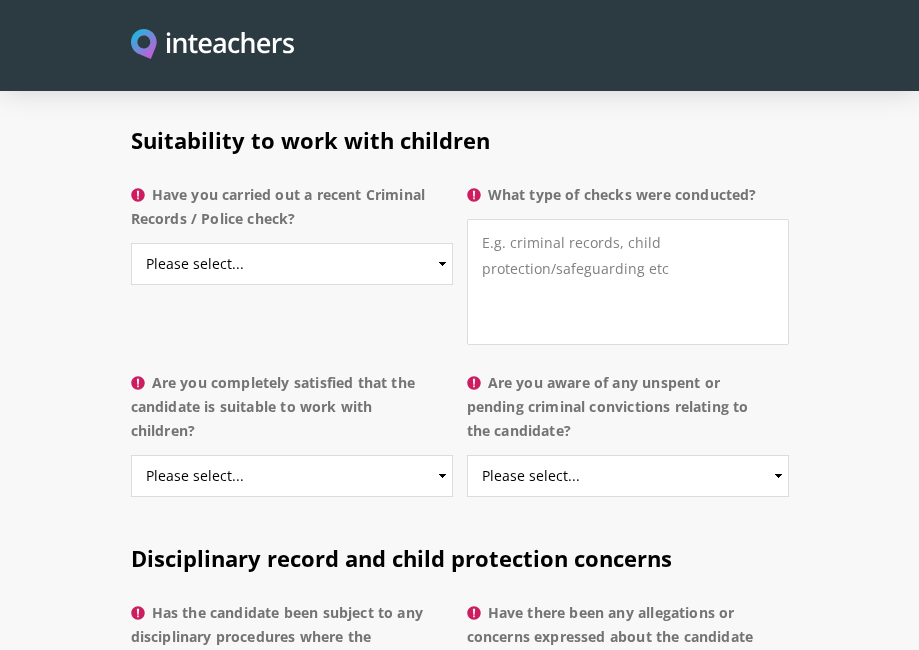 click on "Have you carried out a recent Criminal Records / Police check?" at bounding box center (292, 213) 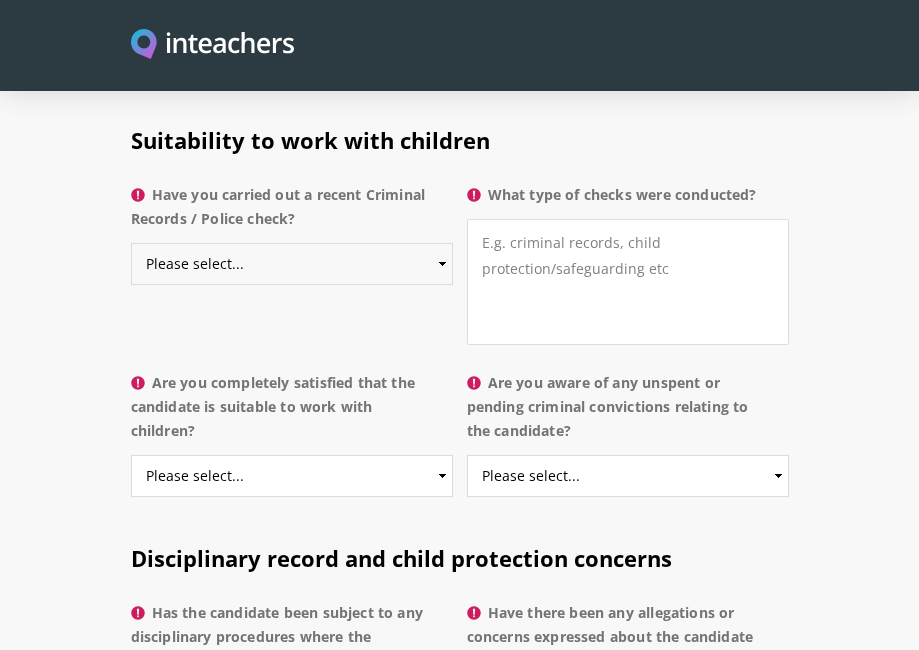 click on "Please select... Yes
No
Do not know" at bounding box center [292, 264] 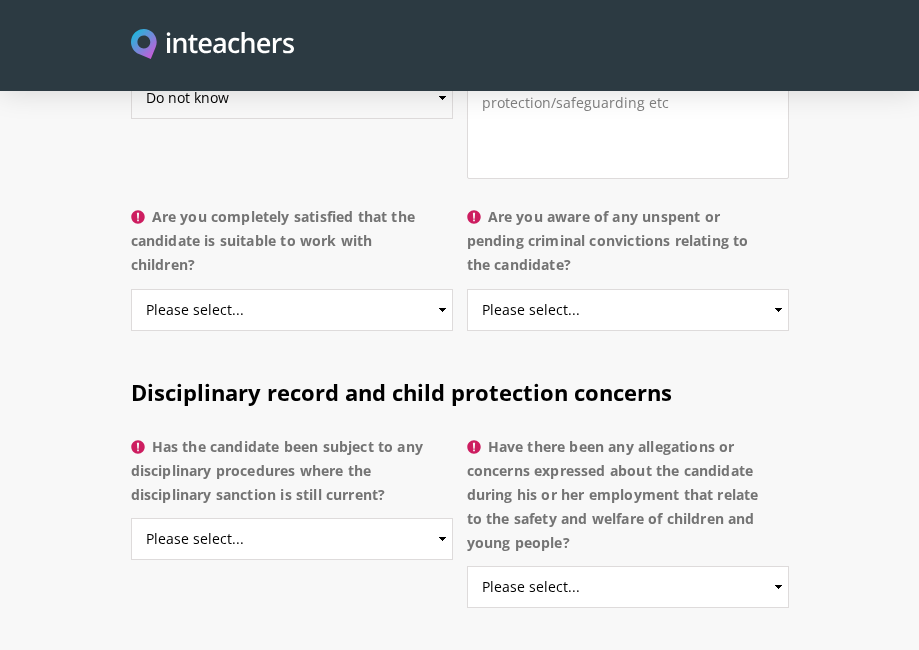 scroll, scrollTop: 4353, scrollLeft: 0, axis: vertical 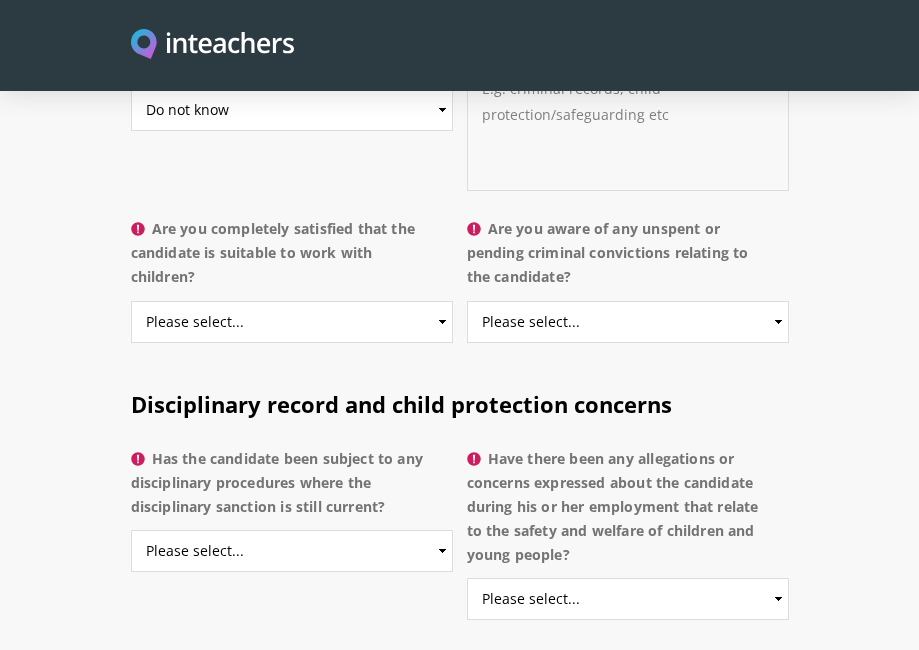 click on "What type of checks were conducted?" at bounding box center [628, 128] 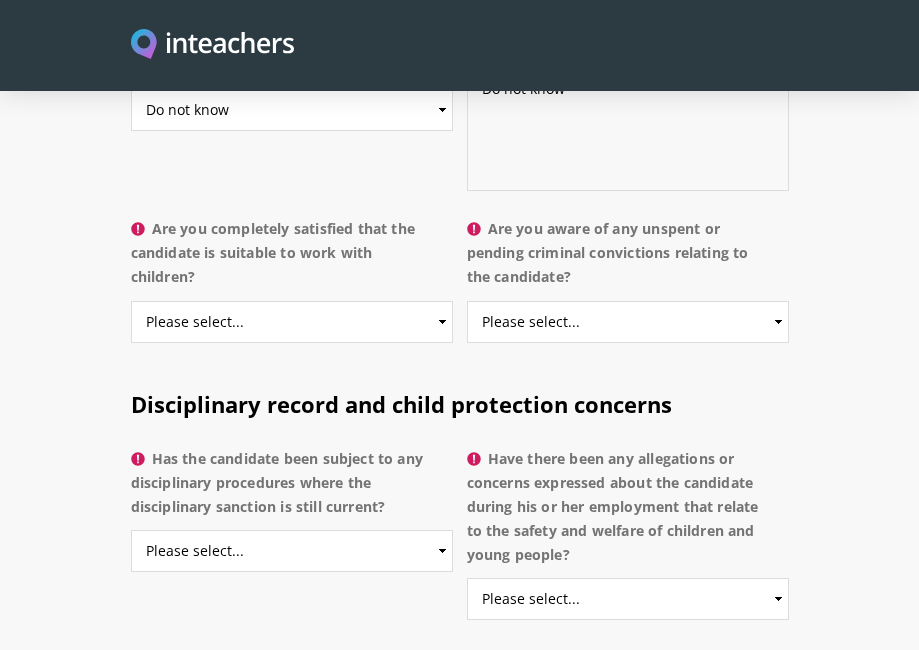 type on "Do not know" 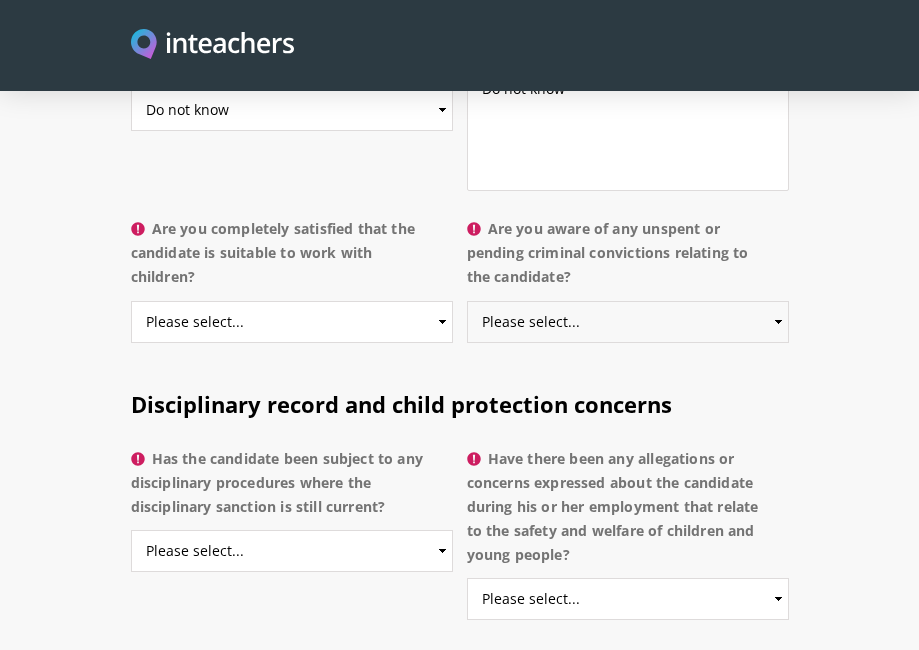 click on "Please select... Yes
No
Do not know" at bounding box center (628, 322) 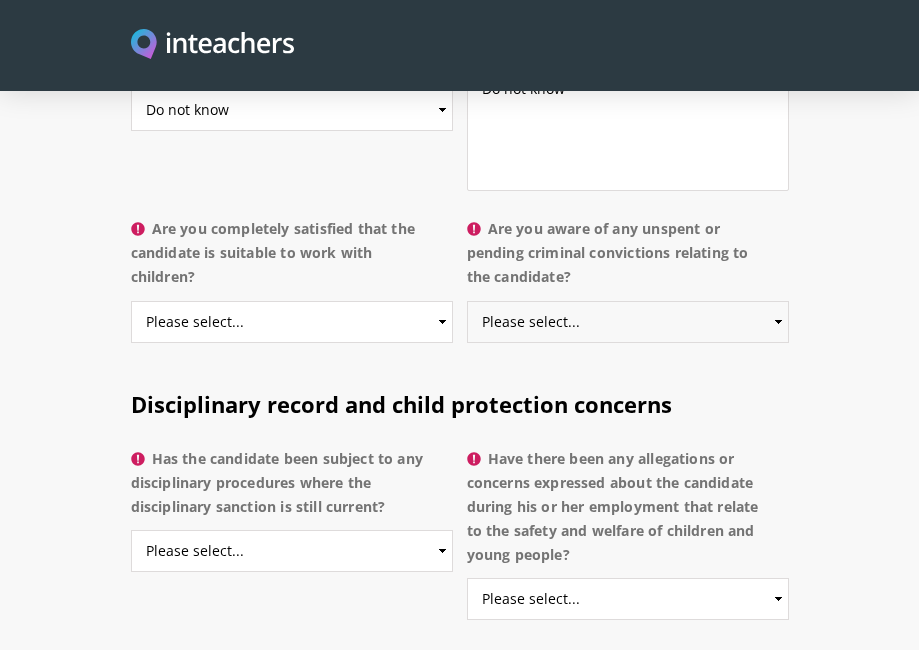 select on "No" 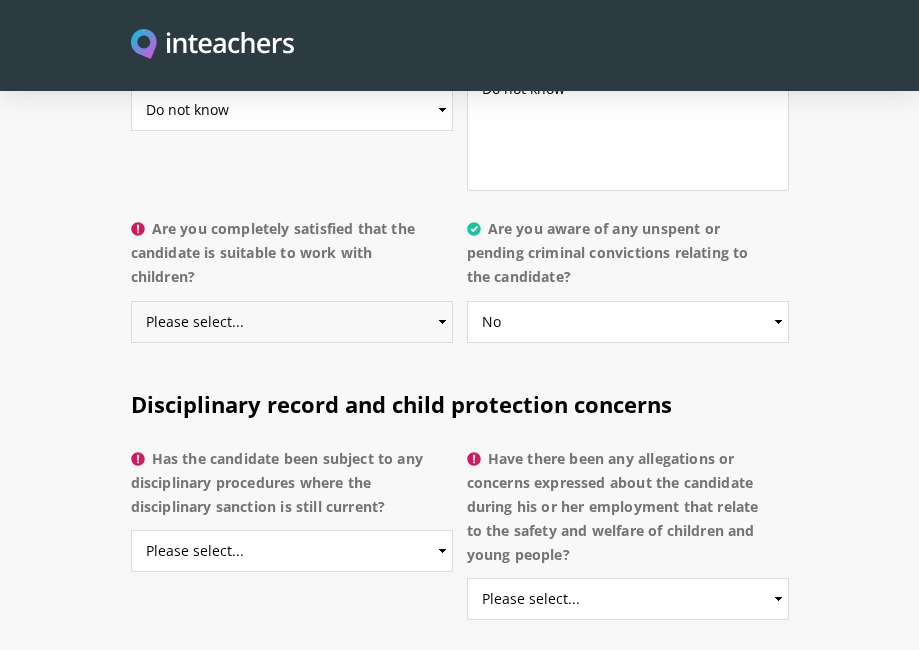 click on "Please select... Yes
No
Do not know" at bounding box center [292, 322] 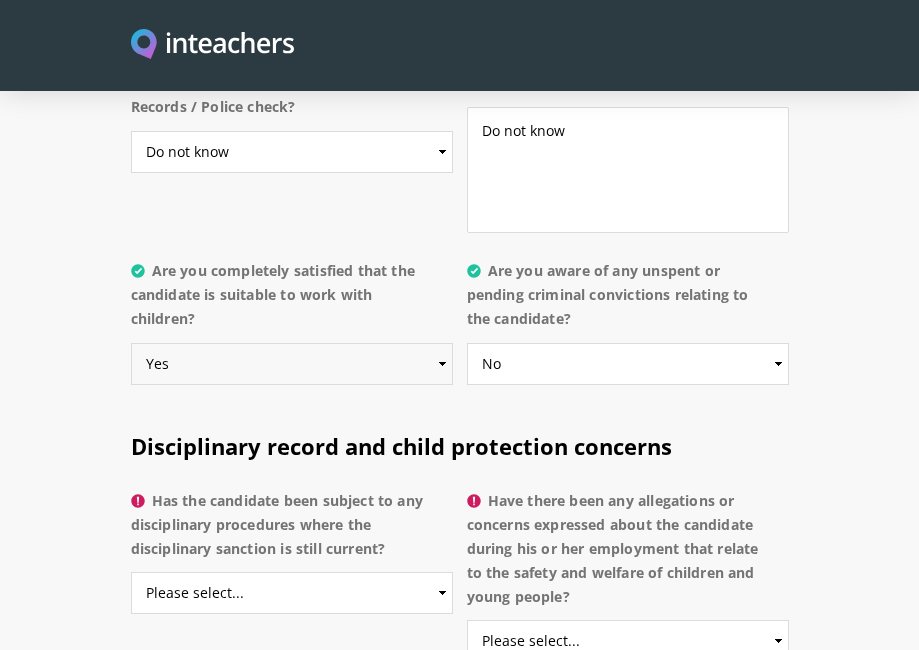 scroll, scrollTop: 4652, scrollLeft: 0, axis: vertical 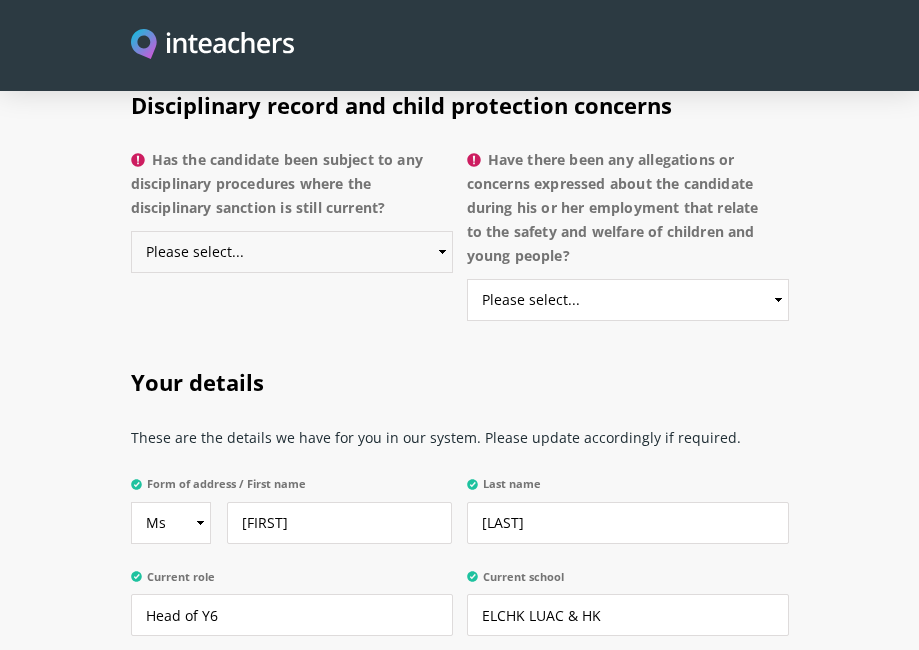 click on "Please select... Yes
No
Do not know" at bounding box center (292, 252) 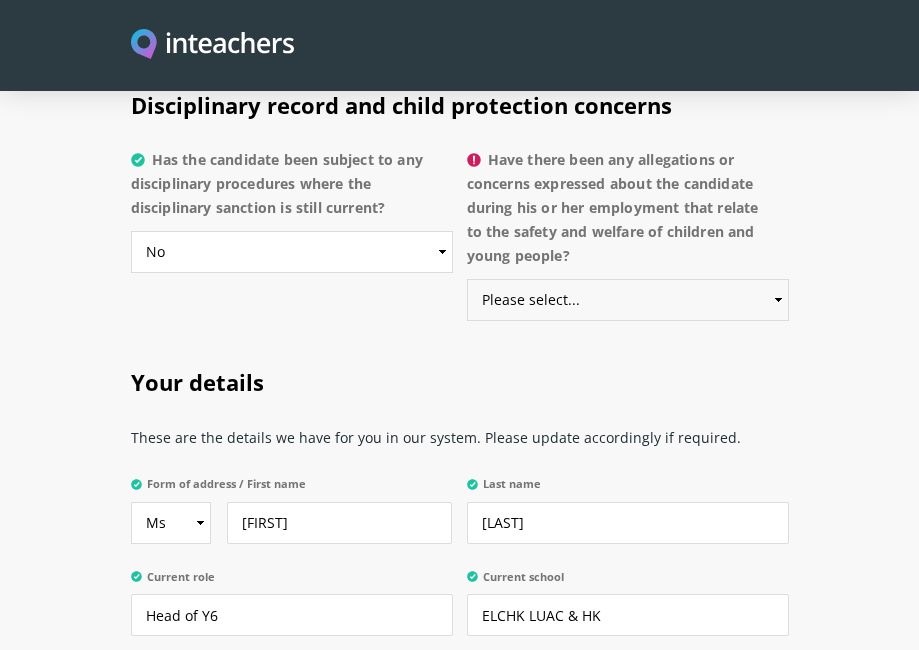 click on "Please select... Yes
No
Do not know" at bounding box center (628, 300) 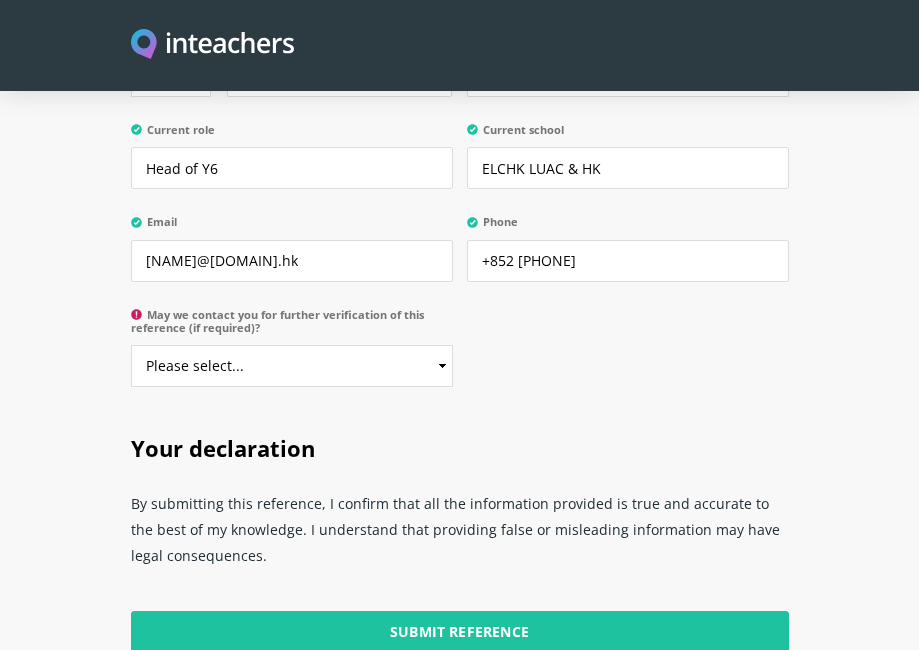 scroll, scrollTop: 5132, scrollLeft: 0, axis: vertical 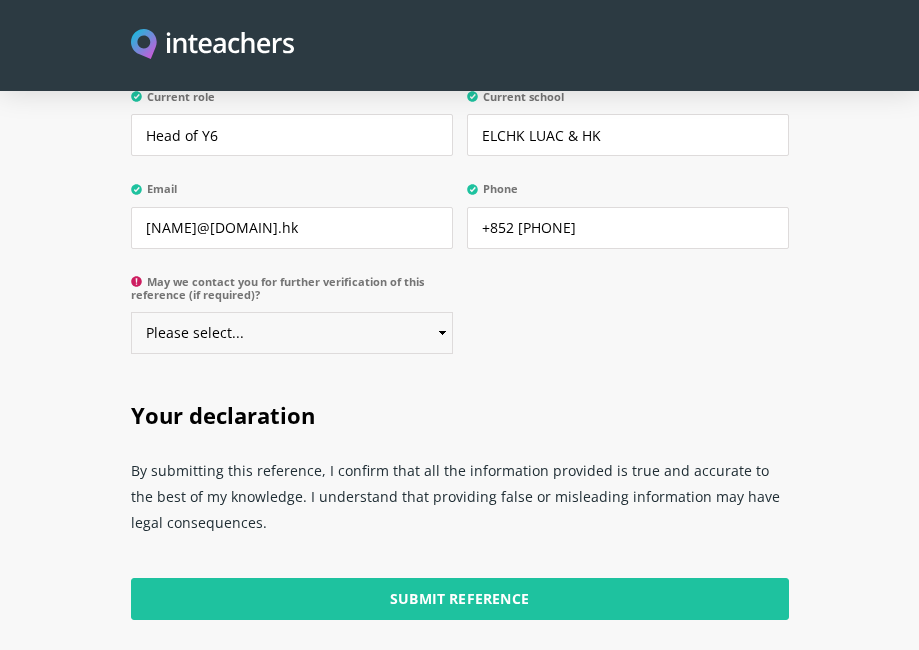 click on "Please select... Yes
No" at bounding box center (292, 333) 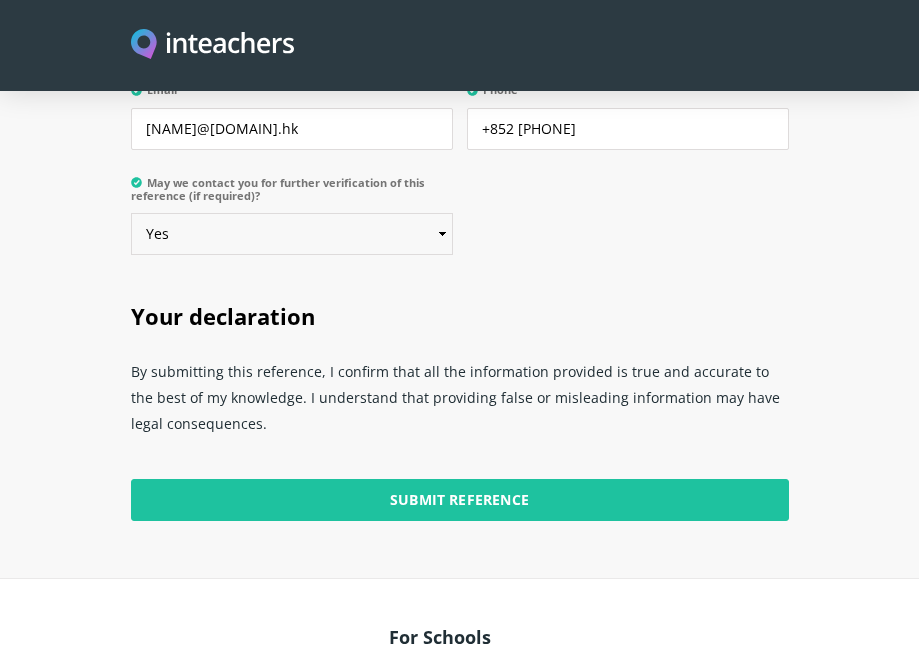 scroll, scrollTop: 5354, scrollLeft: 0, axis: vertical 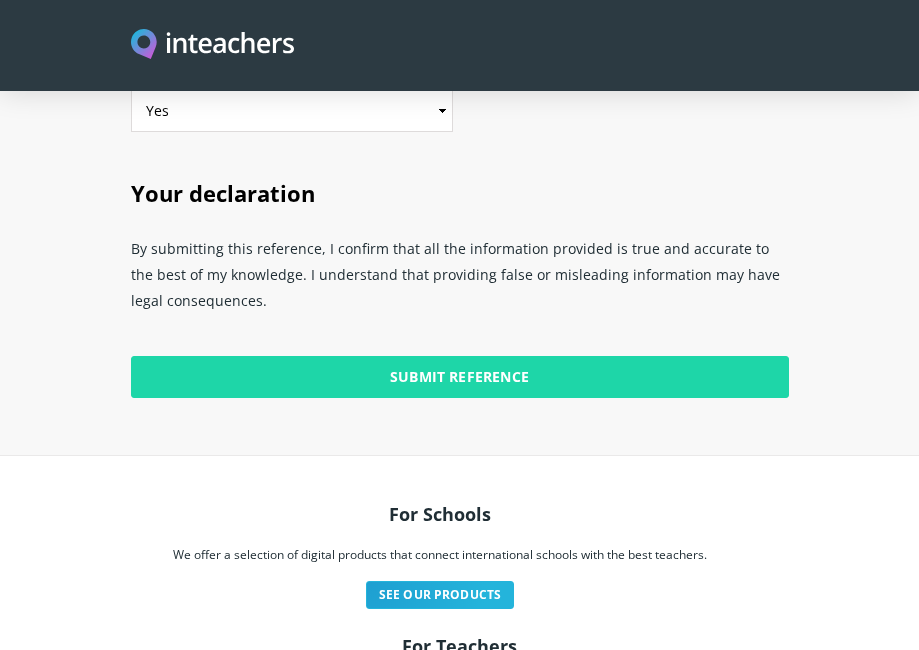 click on "Submit Reference" at bounding box center [460, 377] 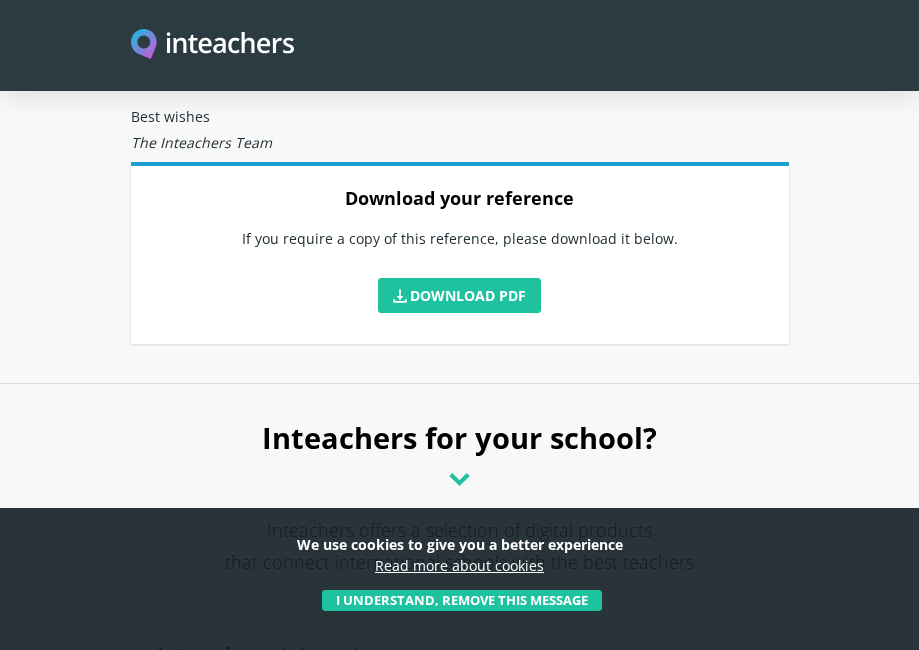scroll, scrollTop: 71, scrollLeft: 0, axis: vertical 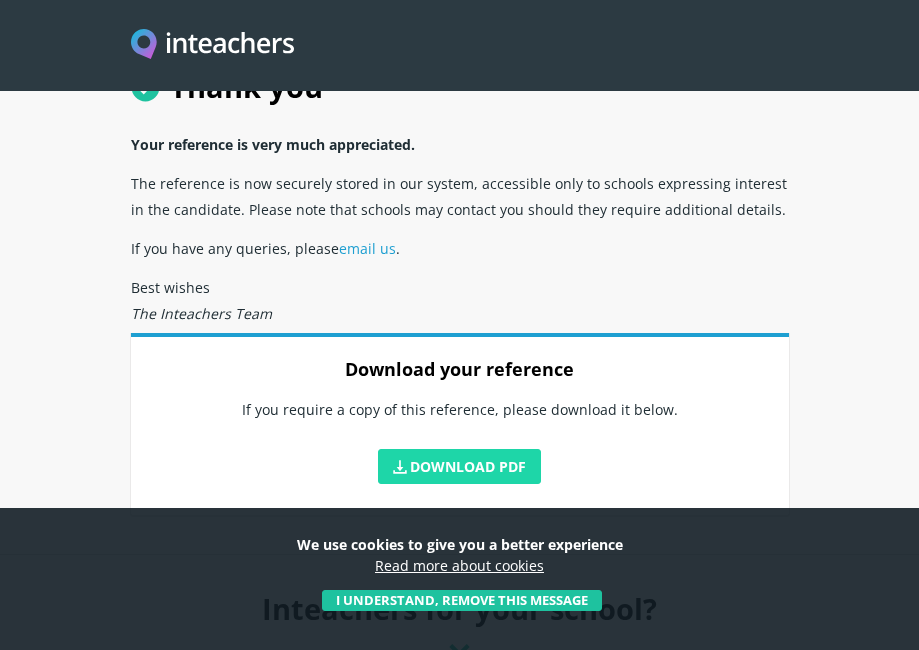 click at bounding box center (400, 467) 